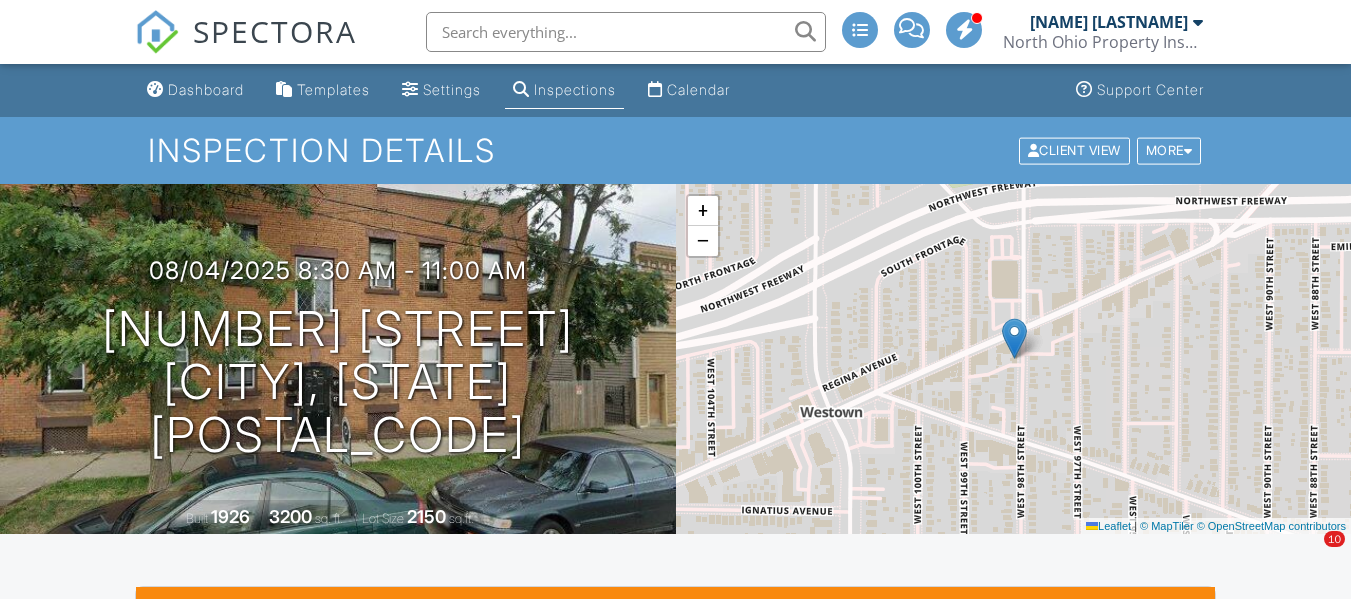 scroll, scrollTop: 0, scrollLeft: 0, axis: both 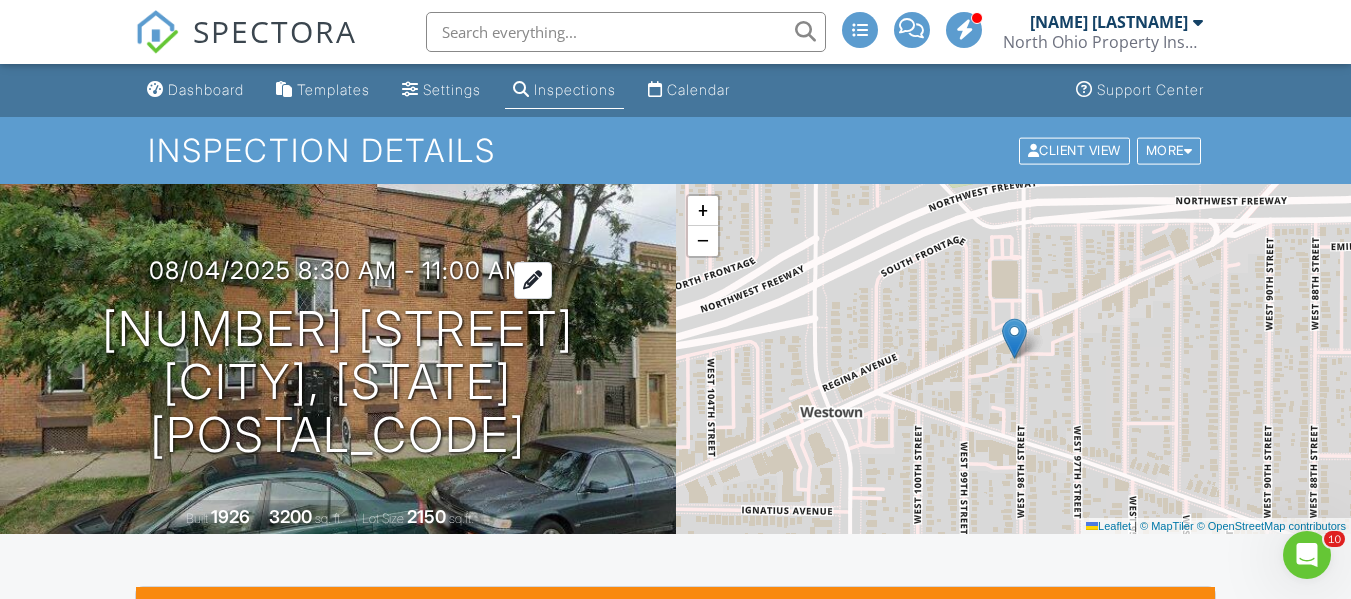 click on "08/04/2025  8:30 am
- 11:00 am" at bounding box center (338, 270) 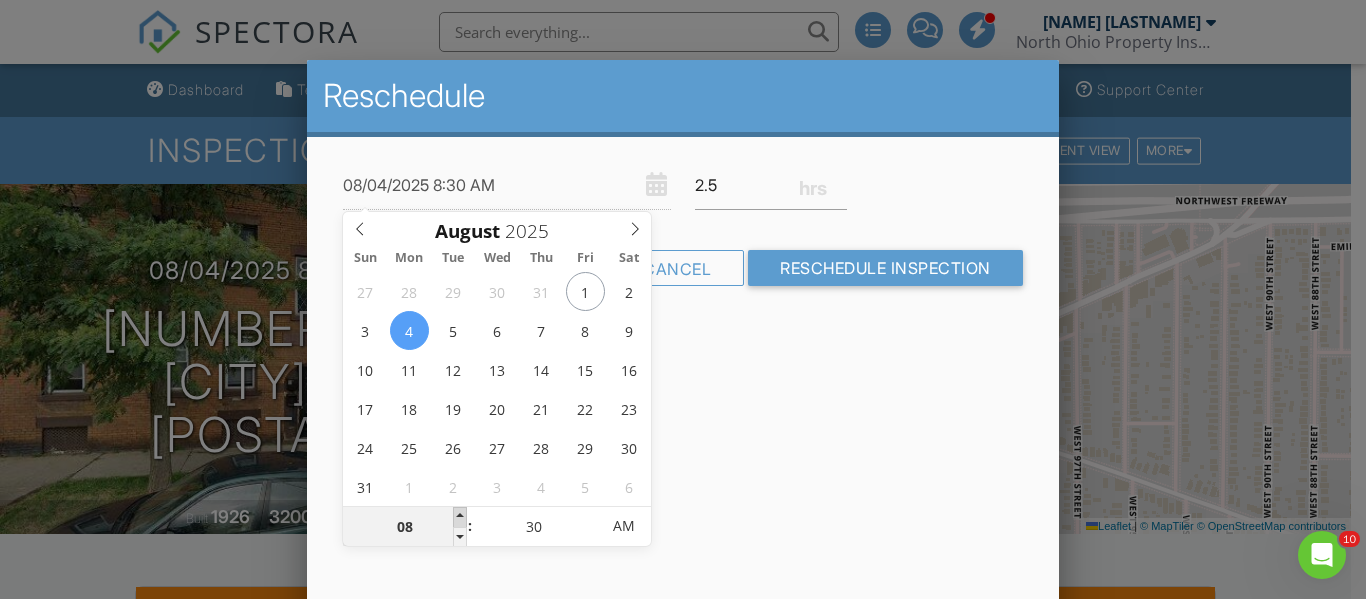 click at bounding box center [460, 517] 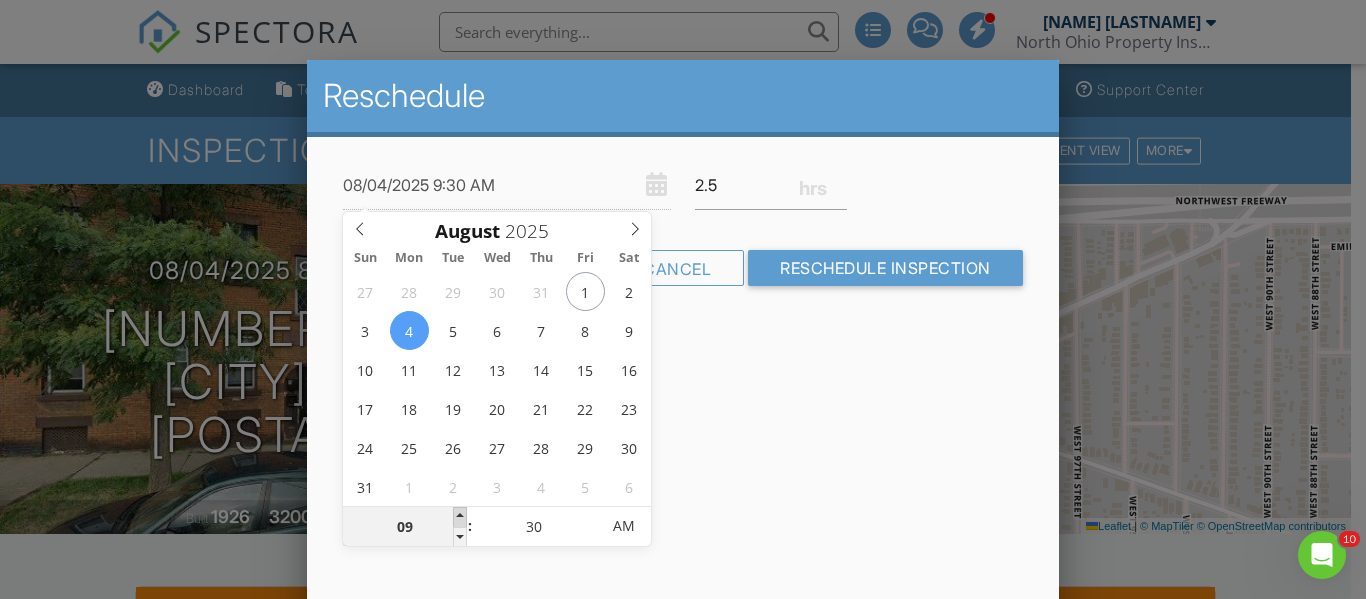 type on "08/04/2025 10:30 AM" 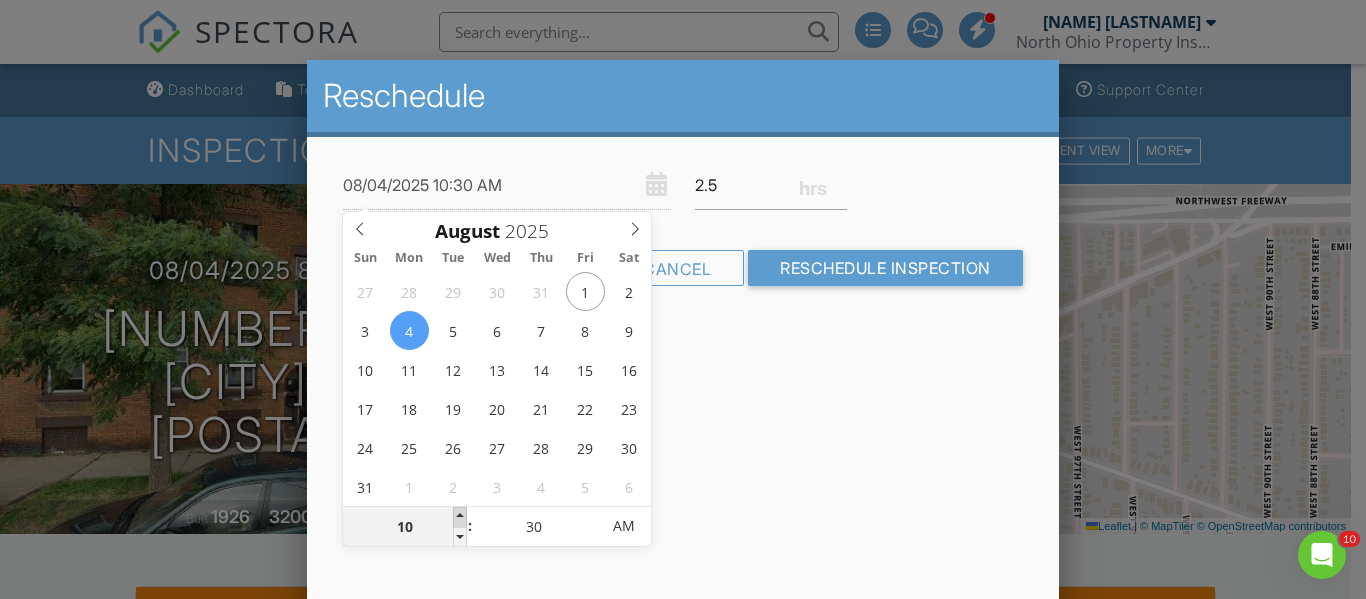 click at bounding box center (460, 517) 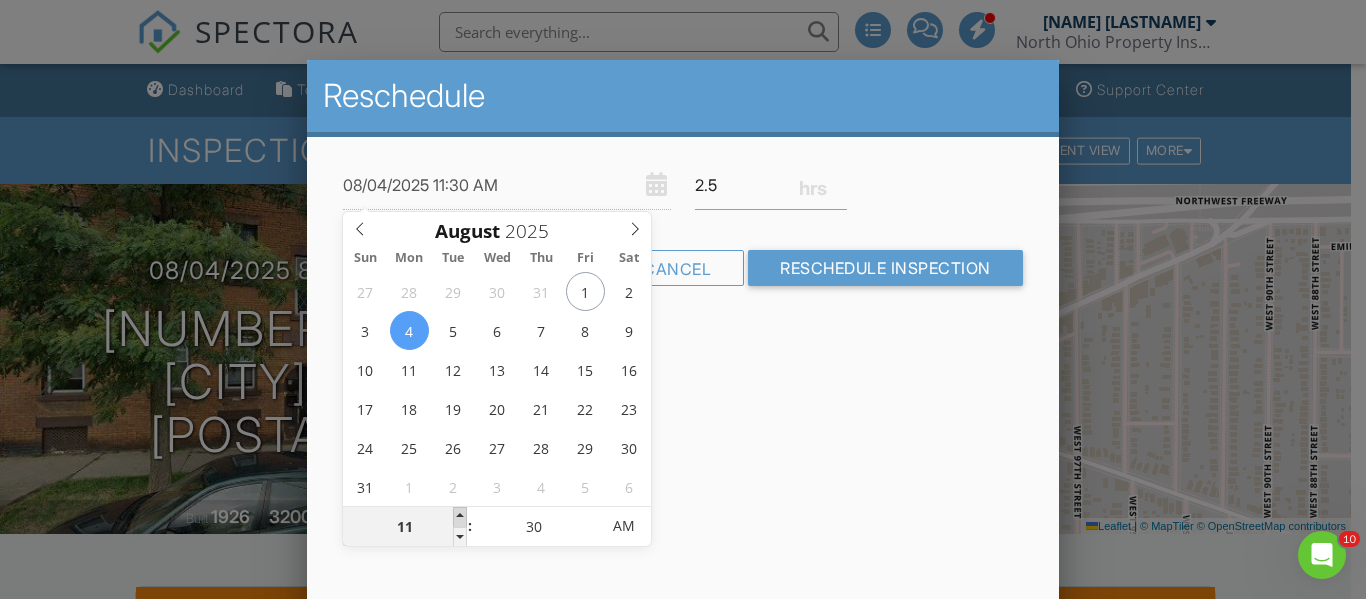 click at bounding box center (460, 517) 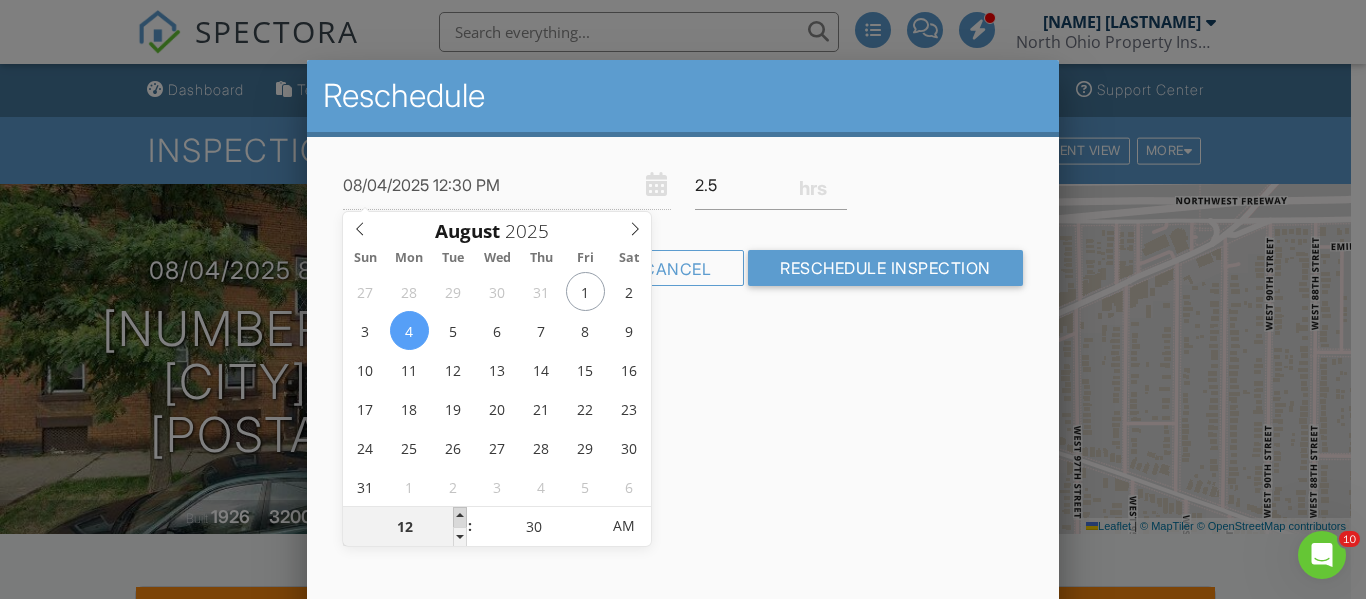 click at bounding box center [460, 517] 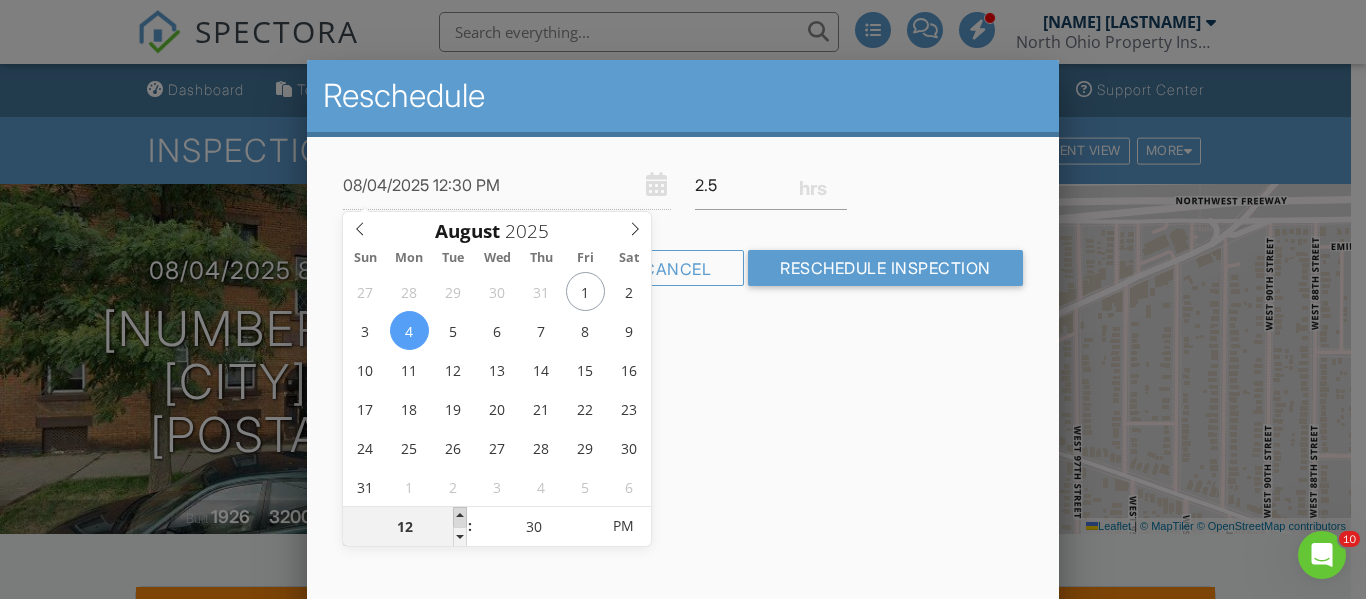 type on "08/04/2025 1:30 PM" 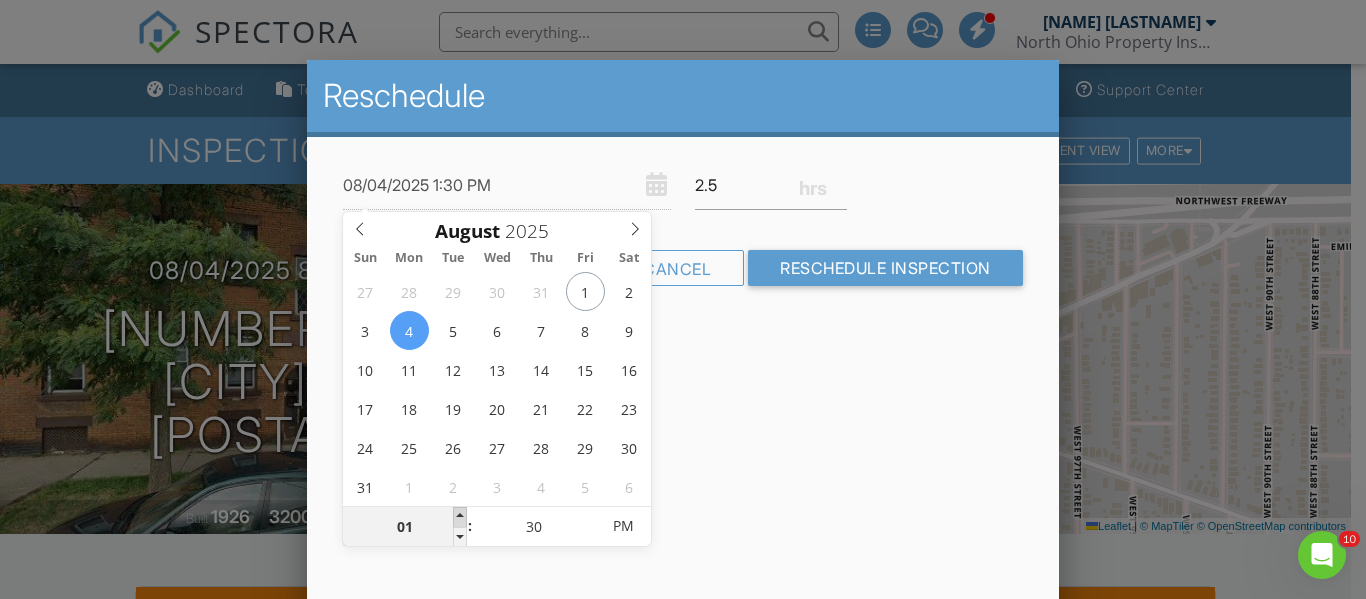 click at bounding box center [460, 517] 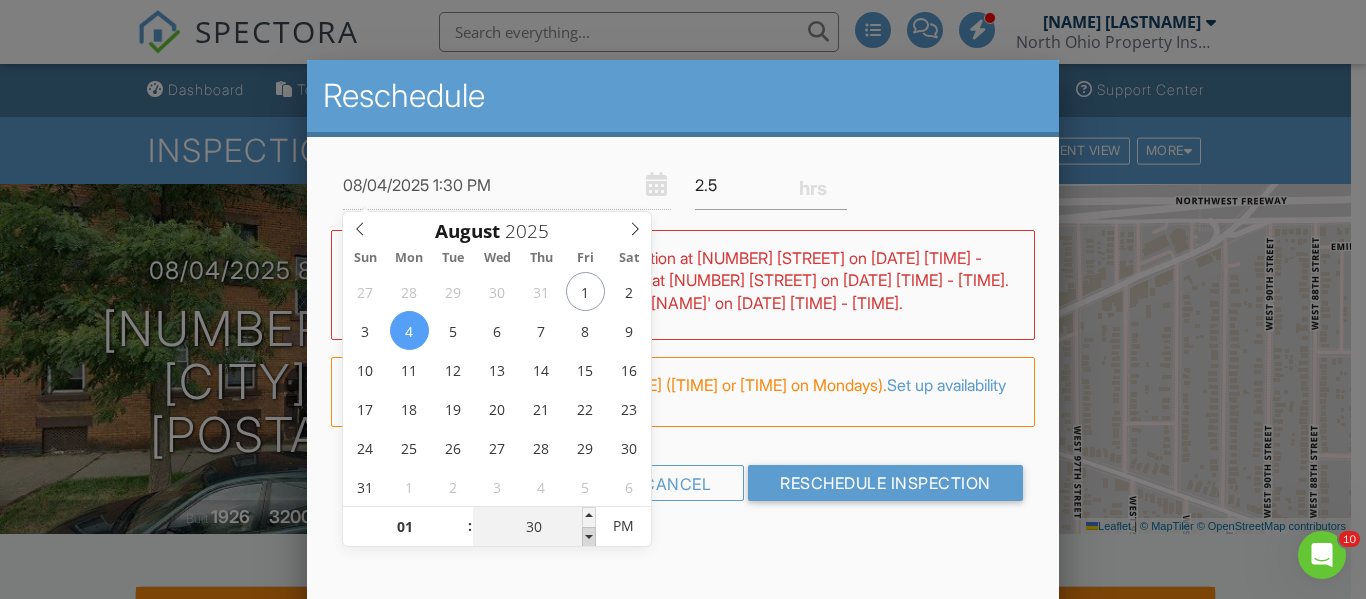 type on "08/04/2025 1:25 PM" 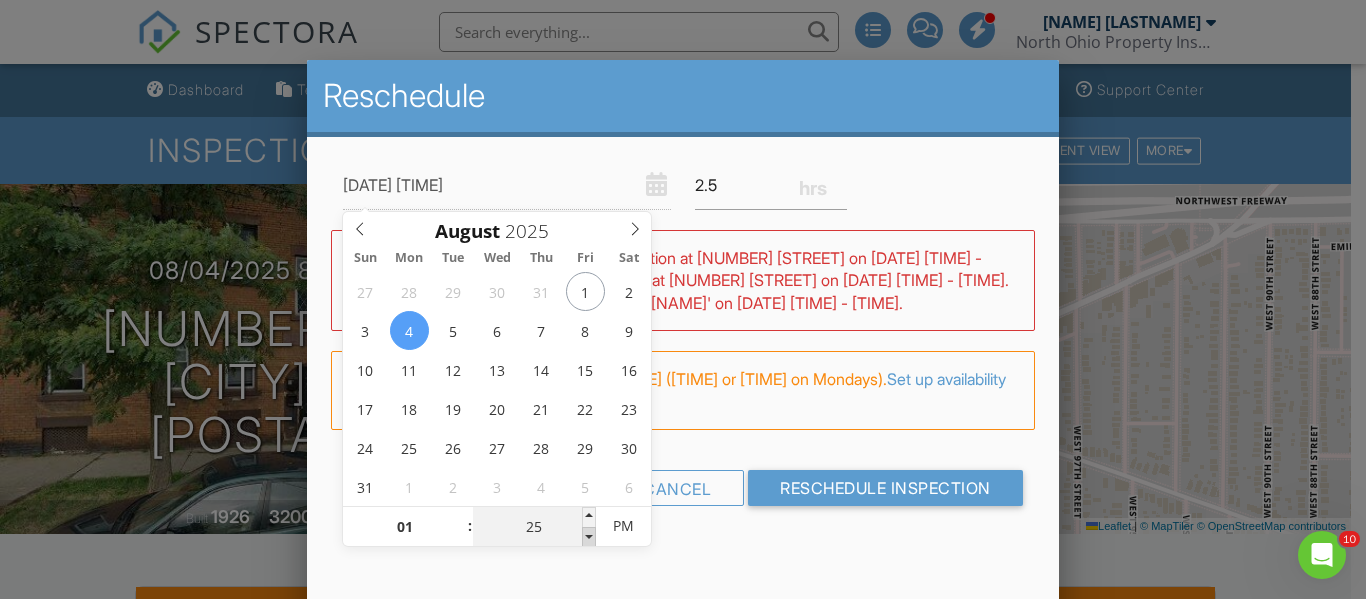 click at bounding box center (589, 537) 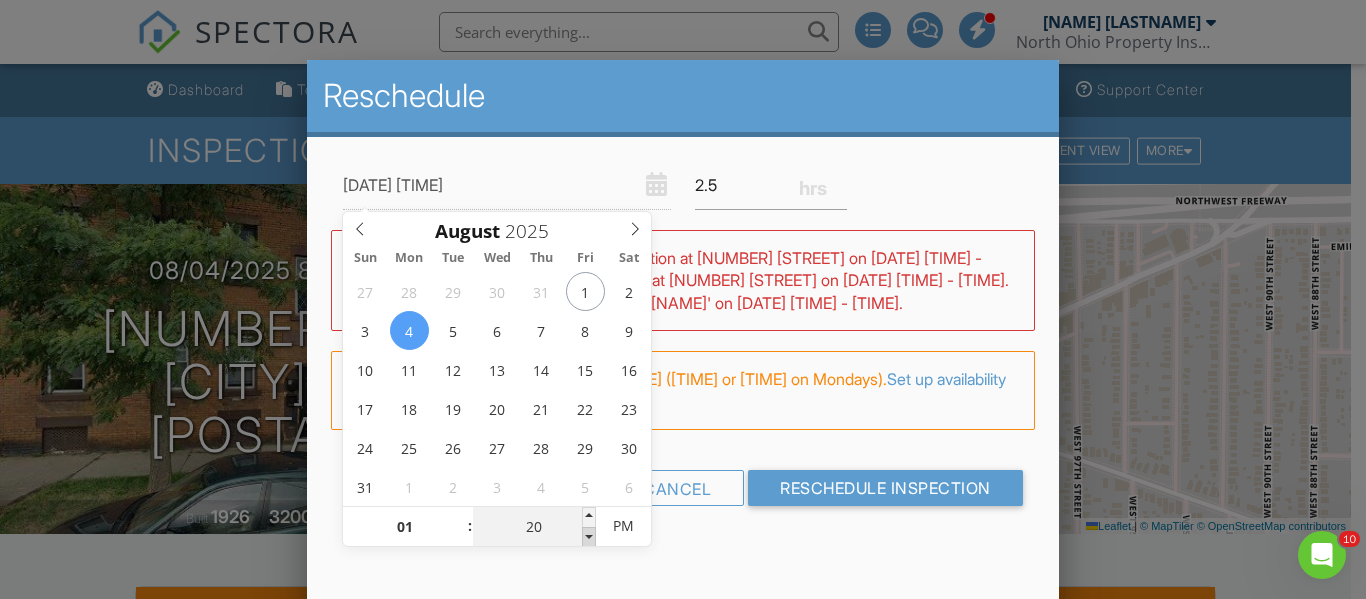 click at bounding box center [589, 537] 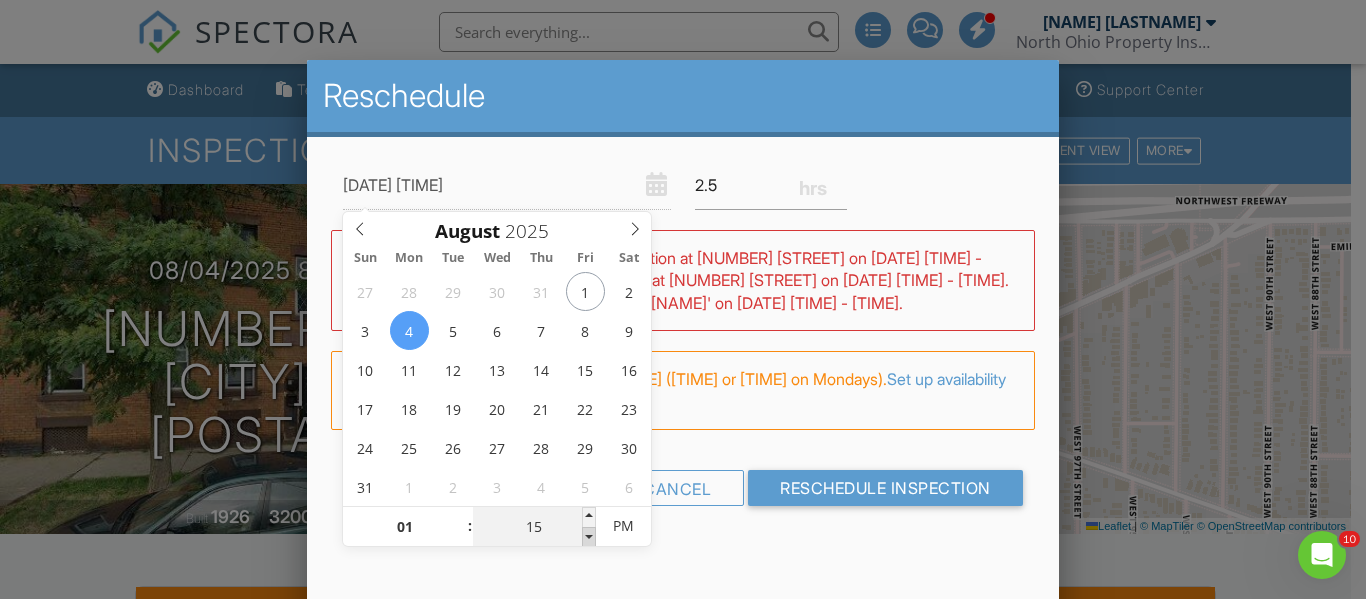 click at bounding box center [589, 537] 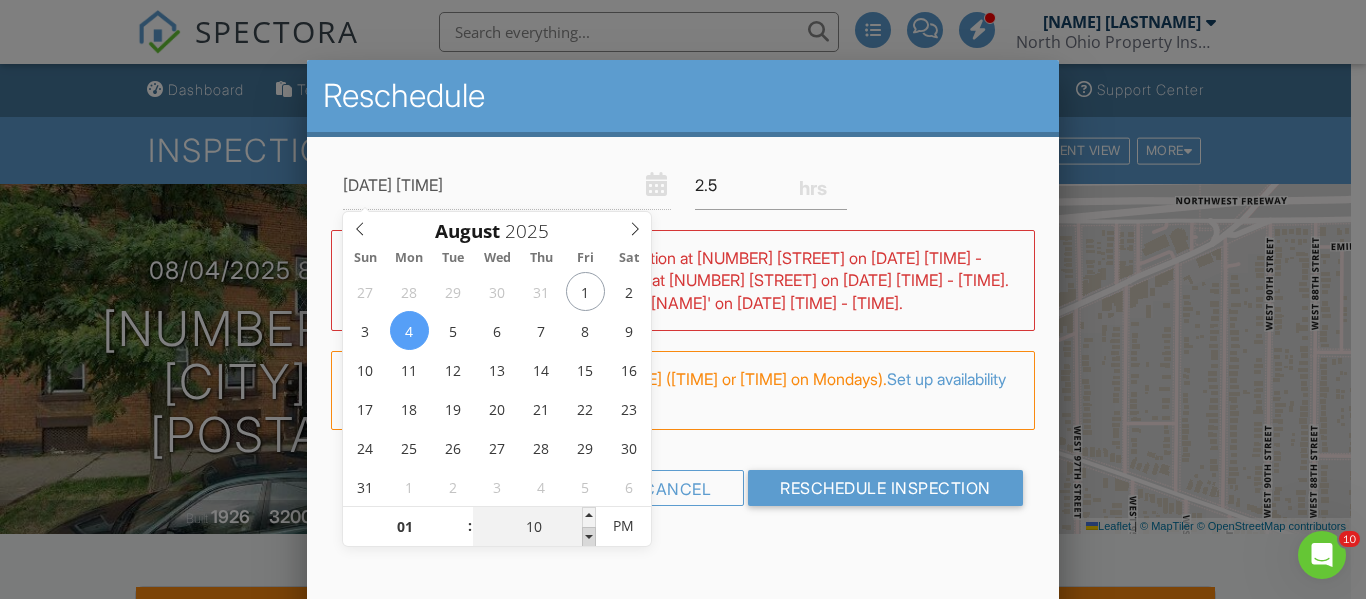 click at bounding box center [589, 537] 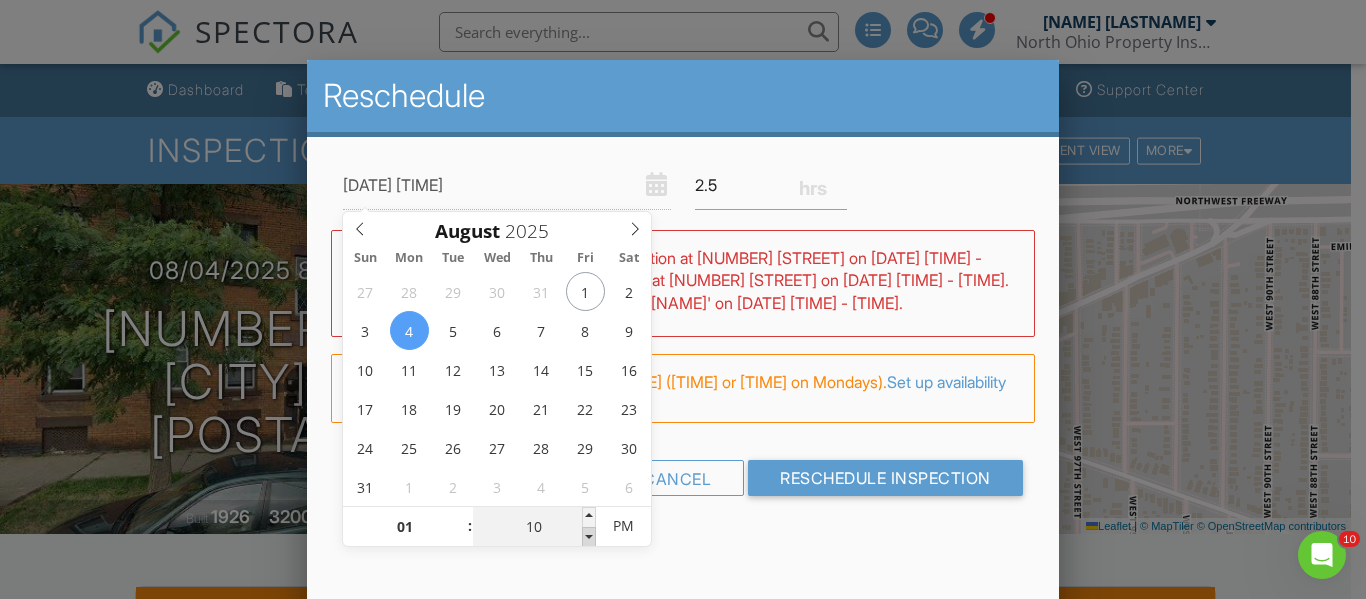 type on "08/04/2025 1:05 PM" 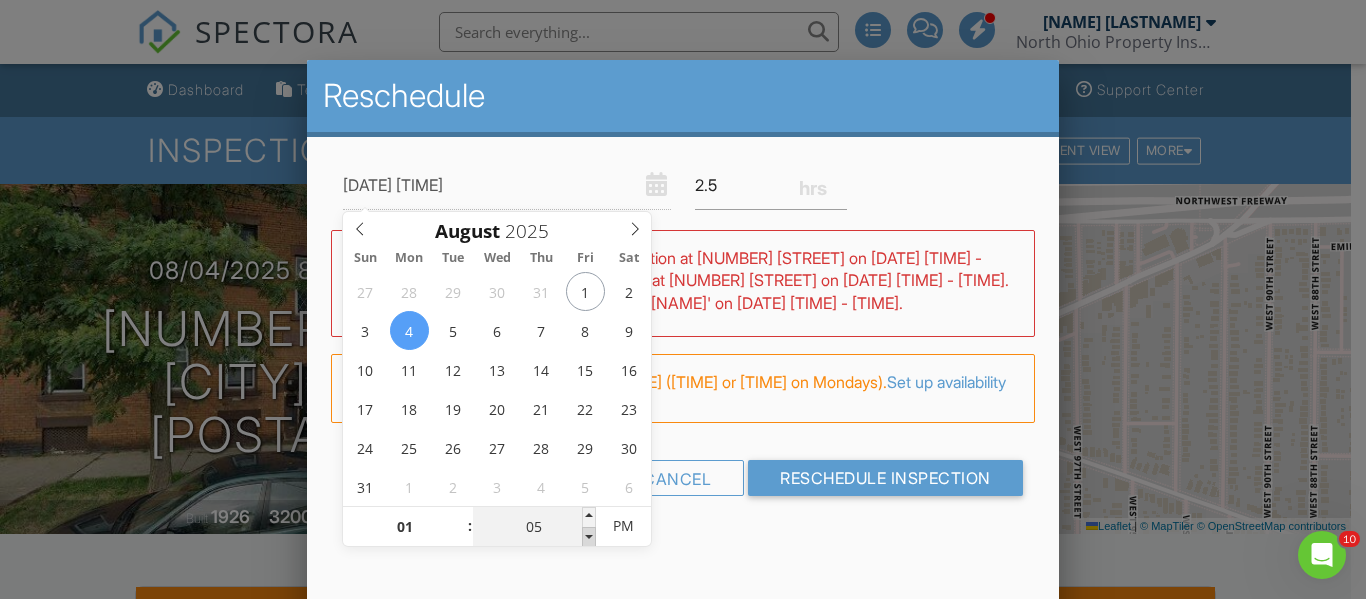 click at bounding box center [589, 537] 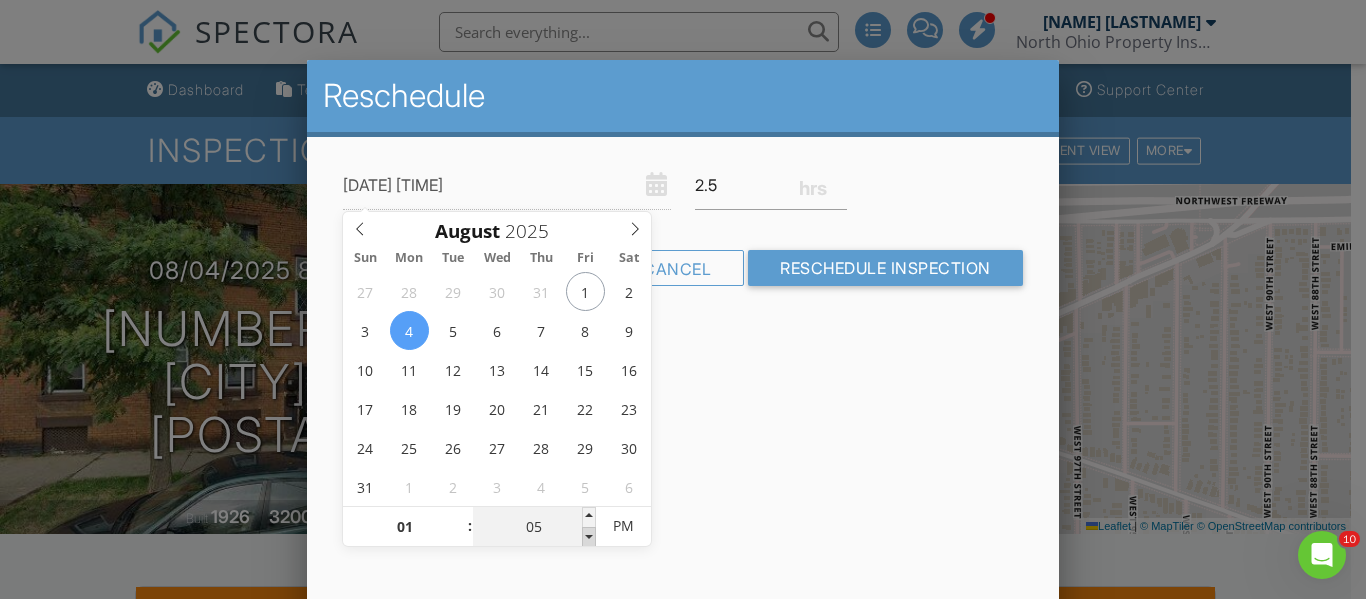 type on "08/04/2025 1:00 PM" 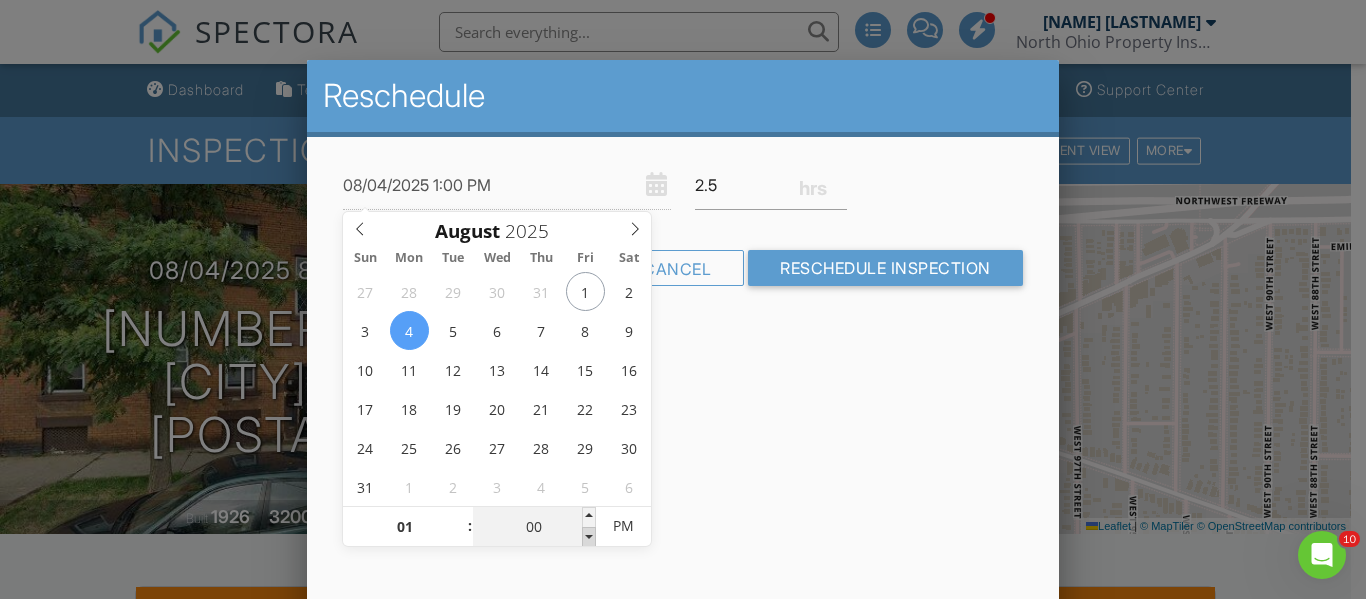 click at bounding box center [589, 537] 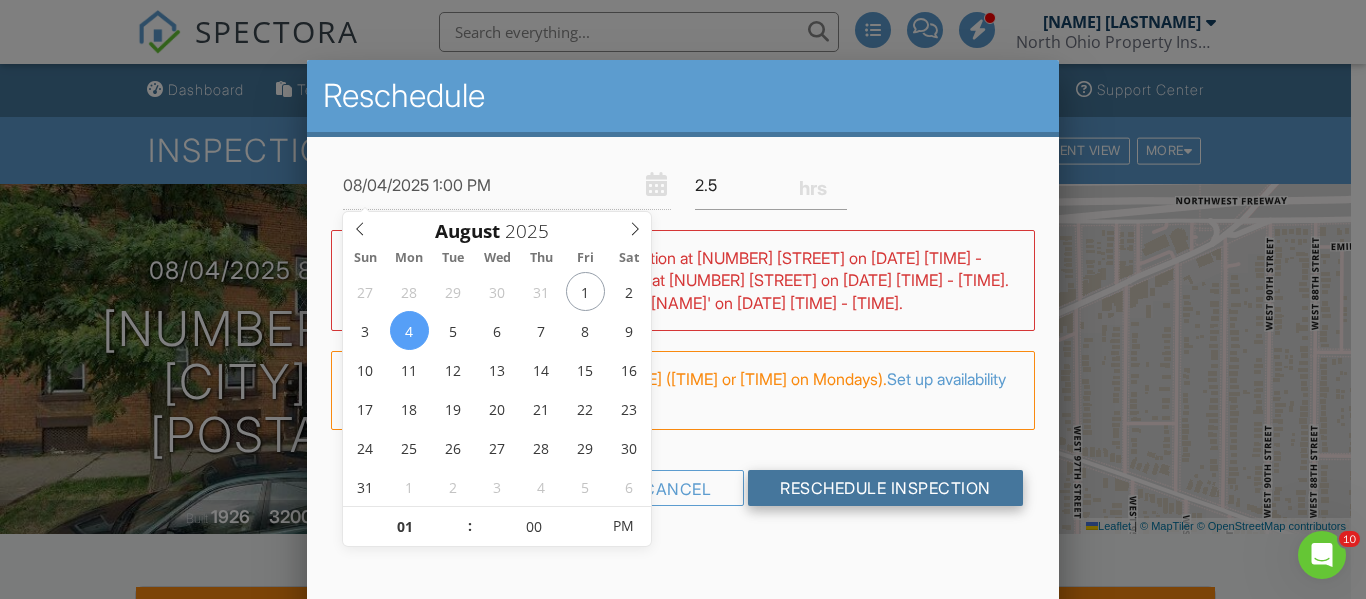 click on "Reschedule Inspection" at bounding box center [885, 488] 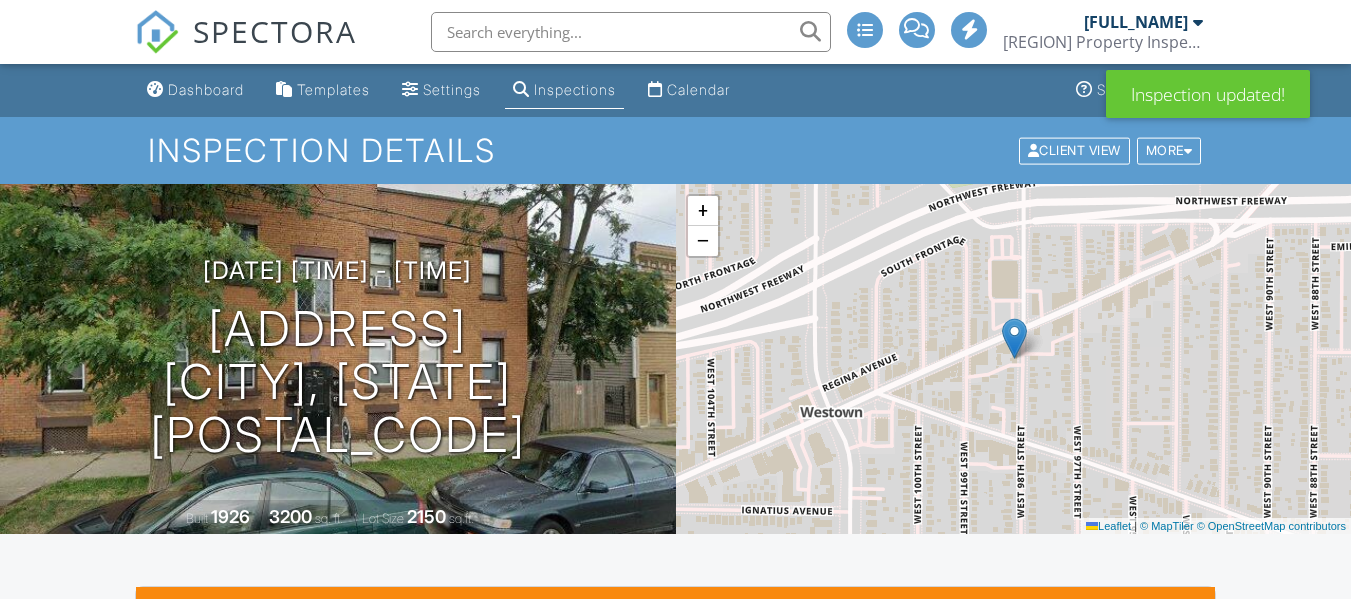 scroll, scrollTop: 600, scrollLeft: 0, axis: vertical 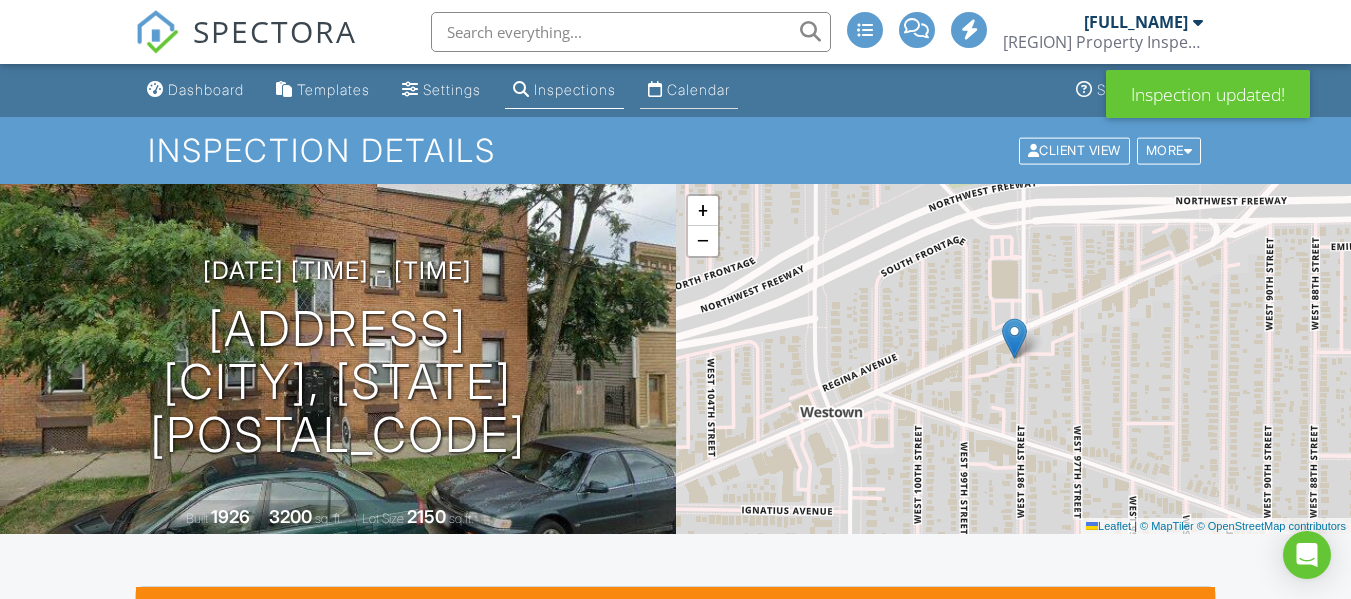 click on "Calendar" at bounding box center [689, 90] 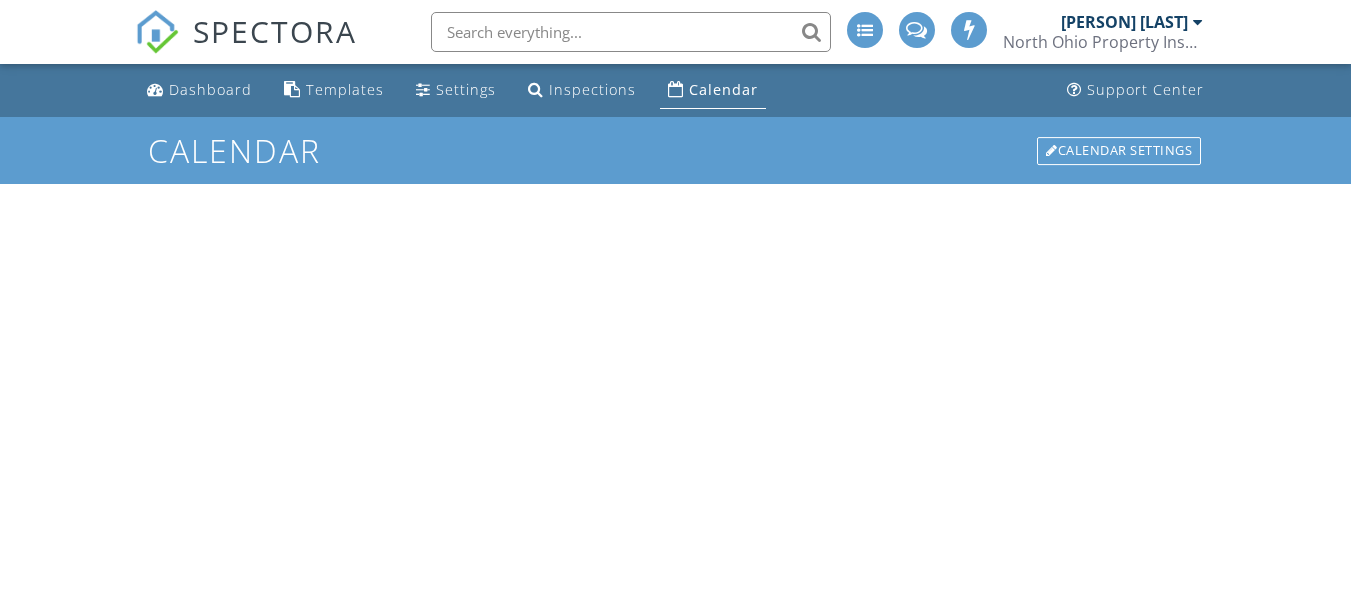 scroll, scrollTop: 0, scrollLeft: 0, axis: both 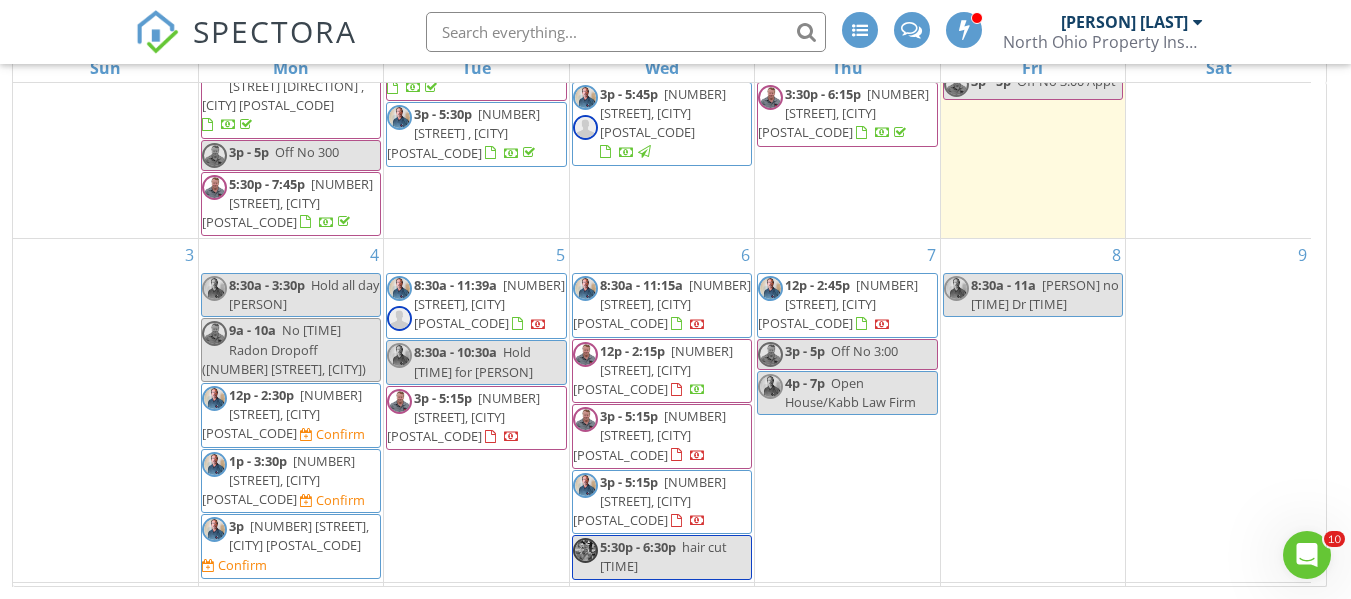 click on "2267 E 89th St, Cleveland 44106" at bounding box center (282, 414) 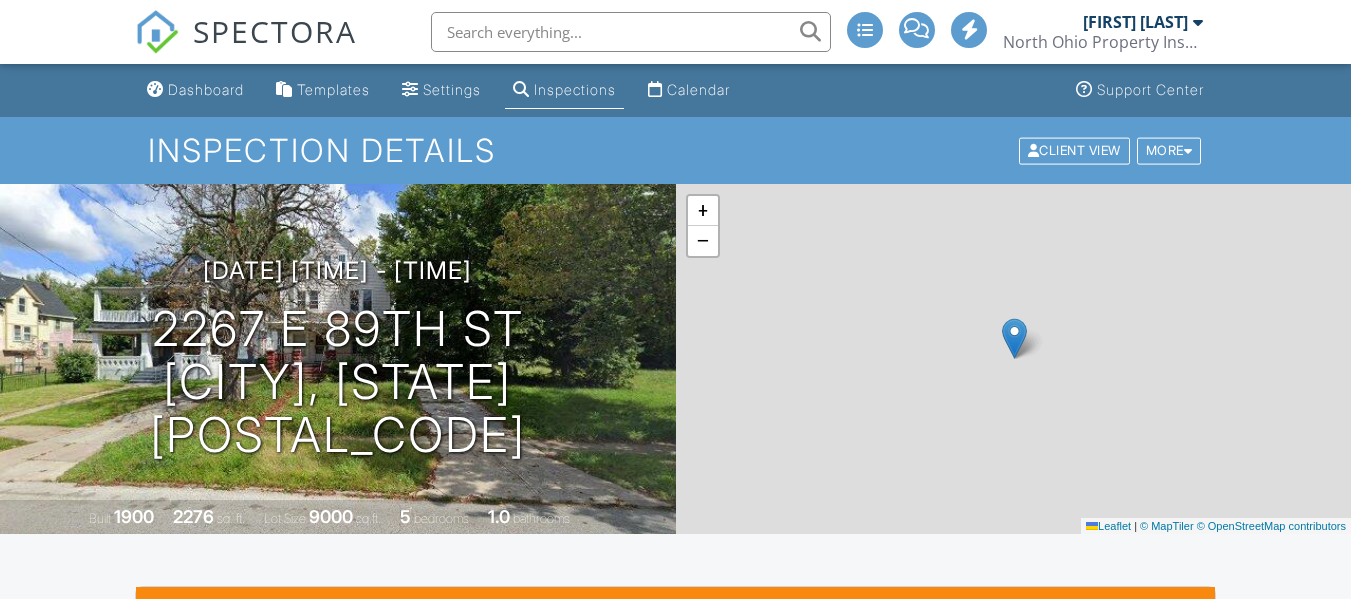 scroll, scrollTop: 0, scrollLeft: 0, axis: both 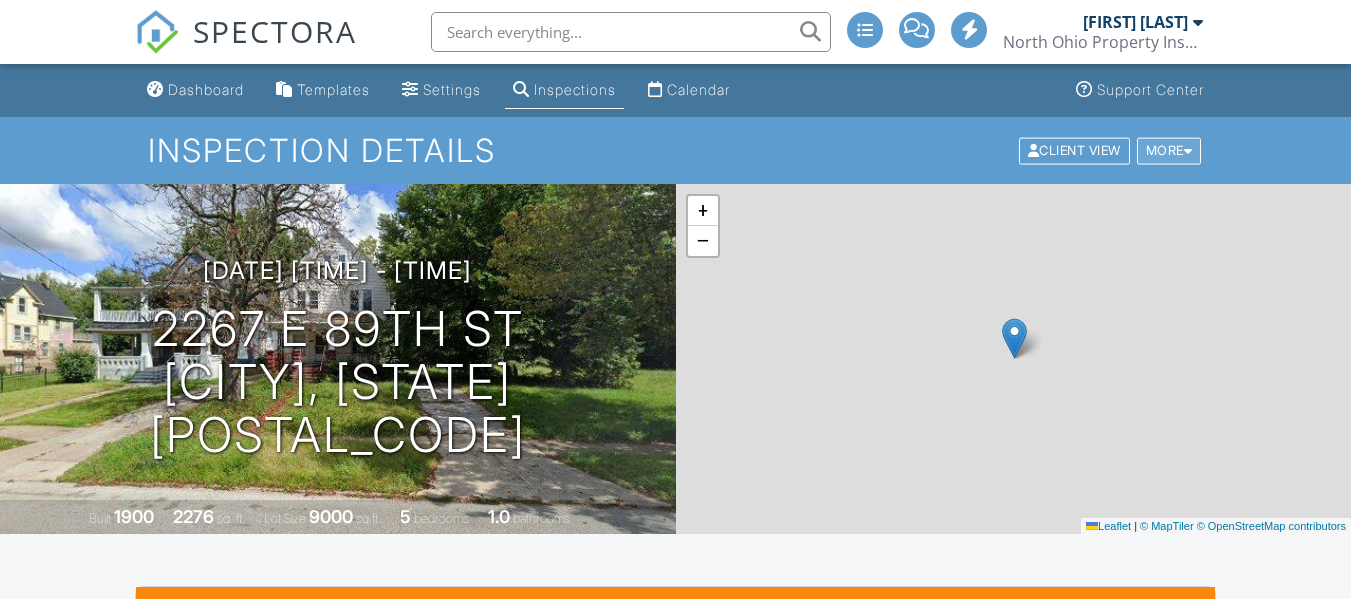click at bounding box center [1188, 150] 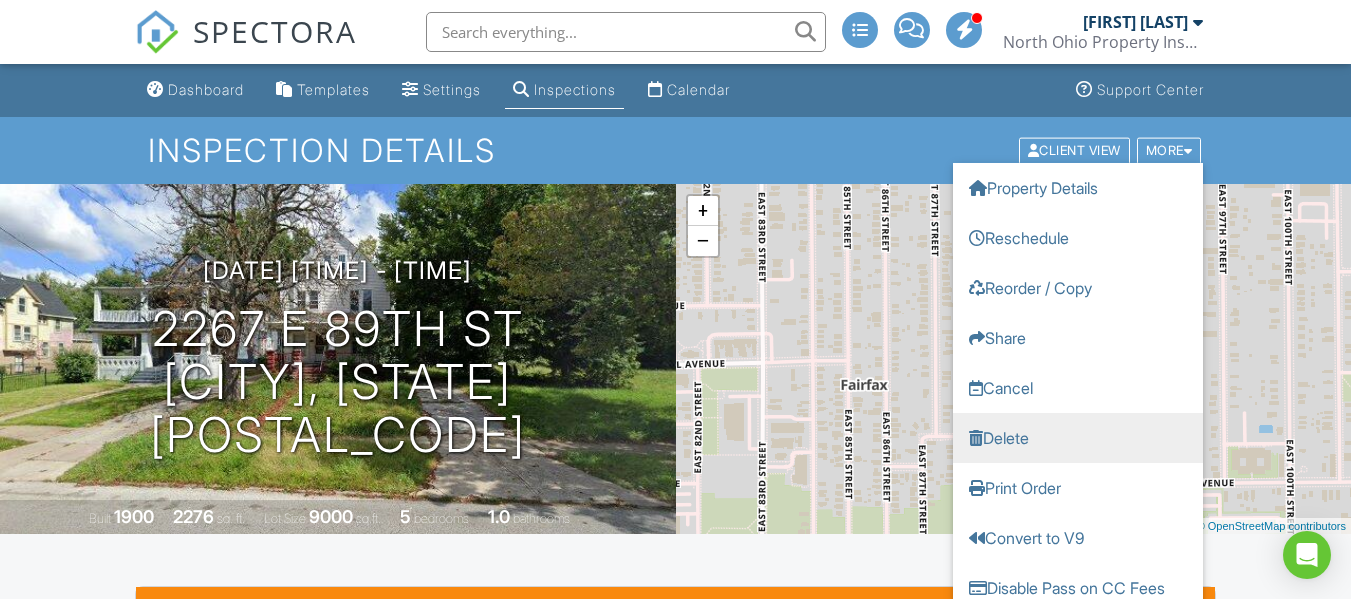 click on "Delete" at bounding box center [1078, 437] 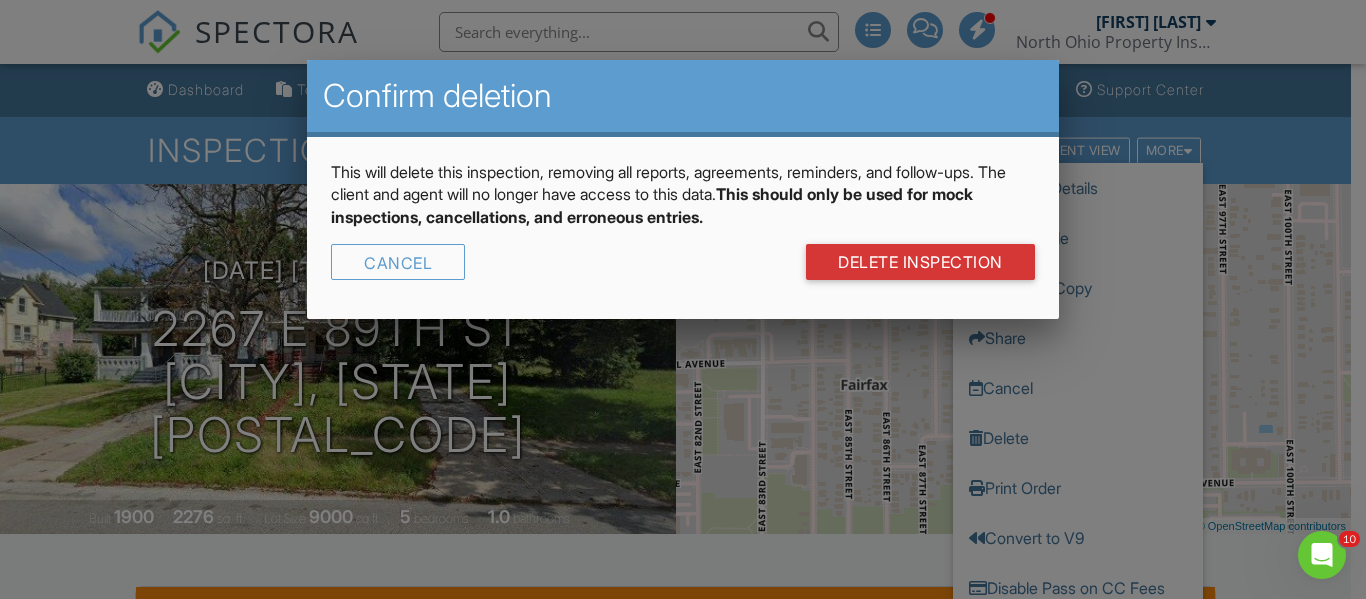 scroll, scrollTop: 0, scrollLeft: 0, axis: both 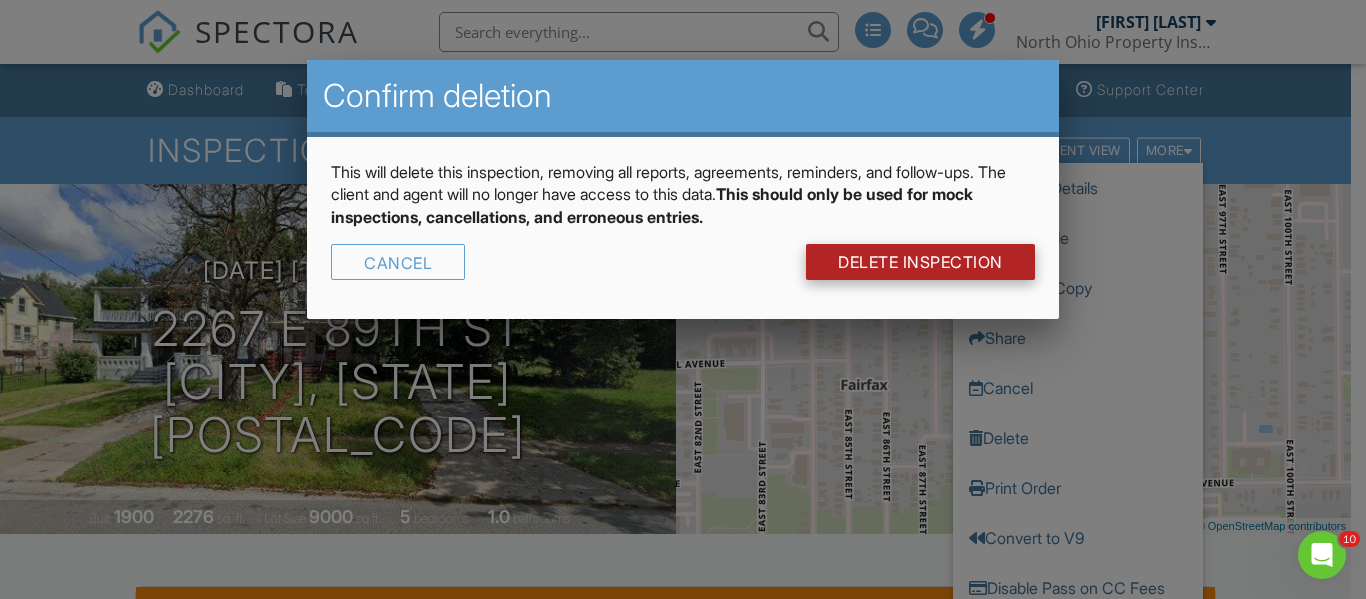 click on "DELETE Inspection" at bounding box center [920, 262] 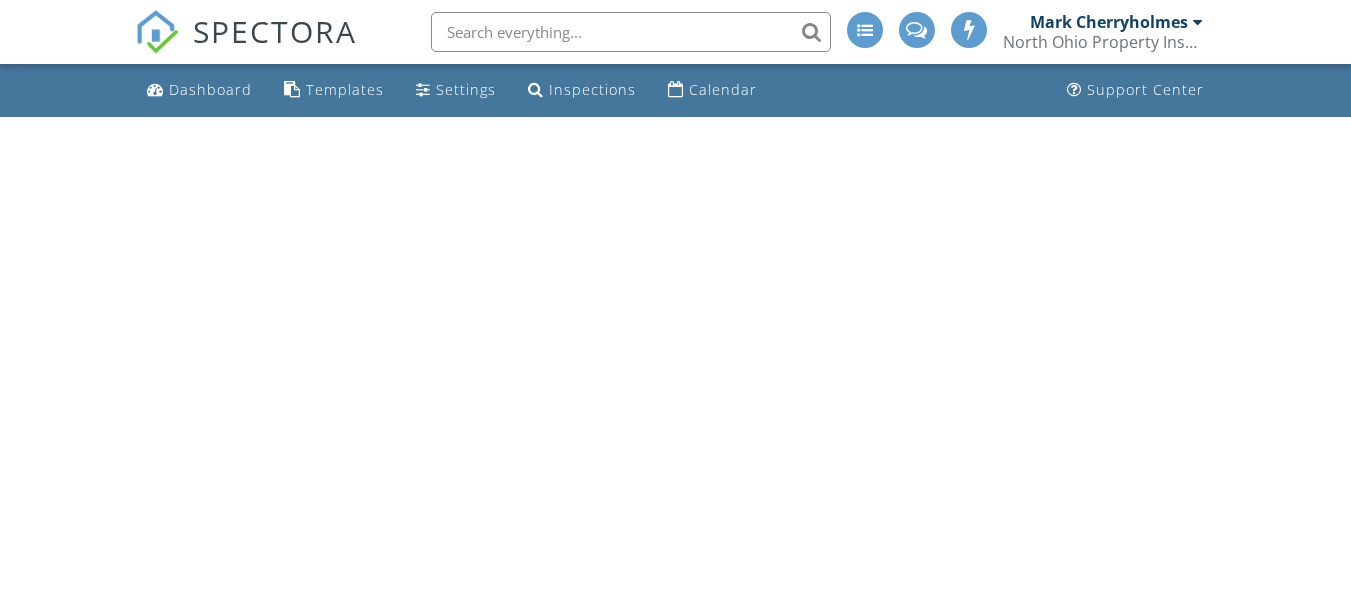 scroll, scrollTop: 0, scrollLeft: 0, axis: both 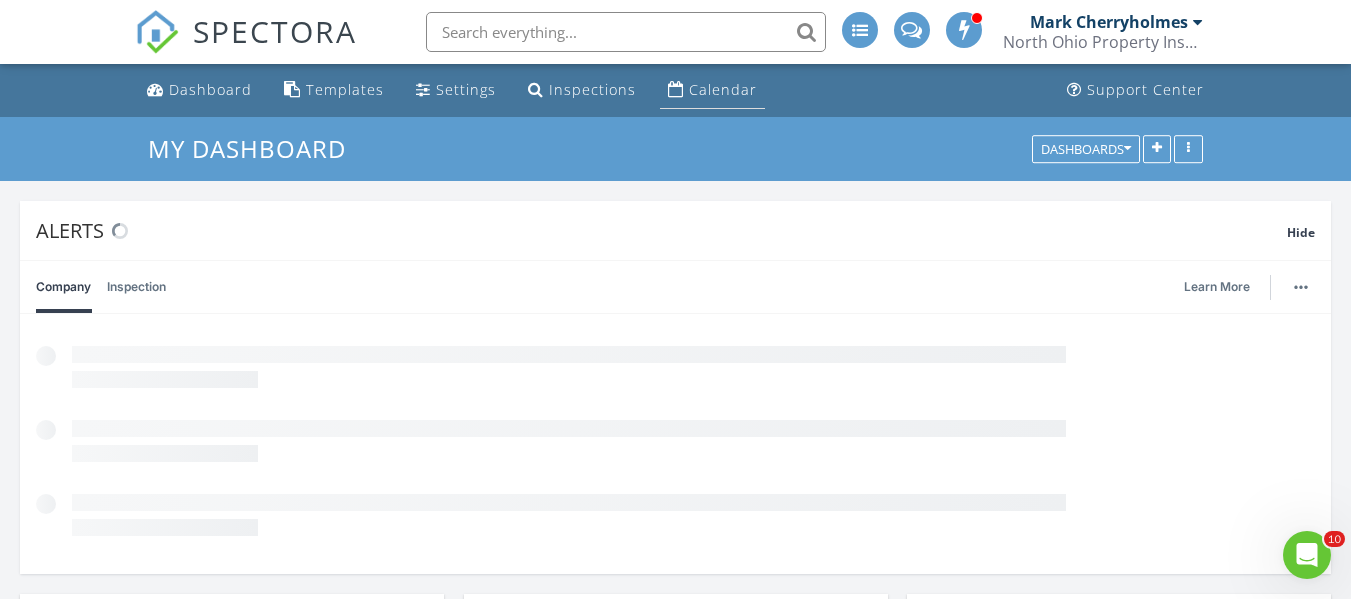 click on "Calendar" at bounding box center (723, 89) 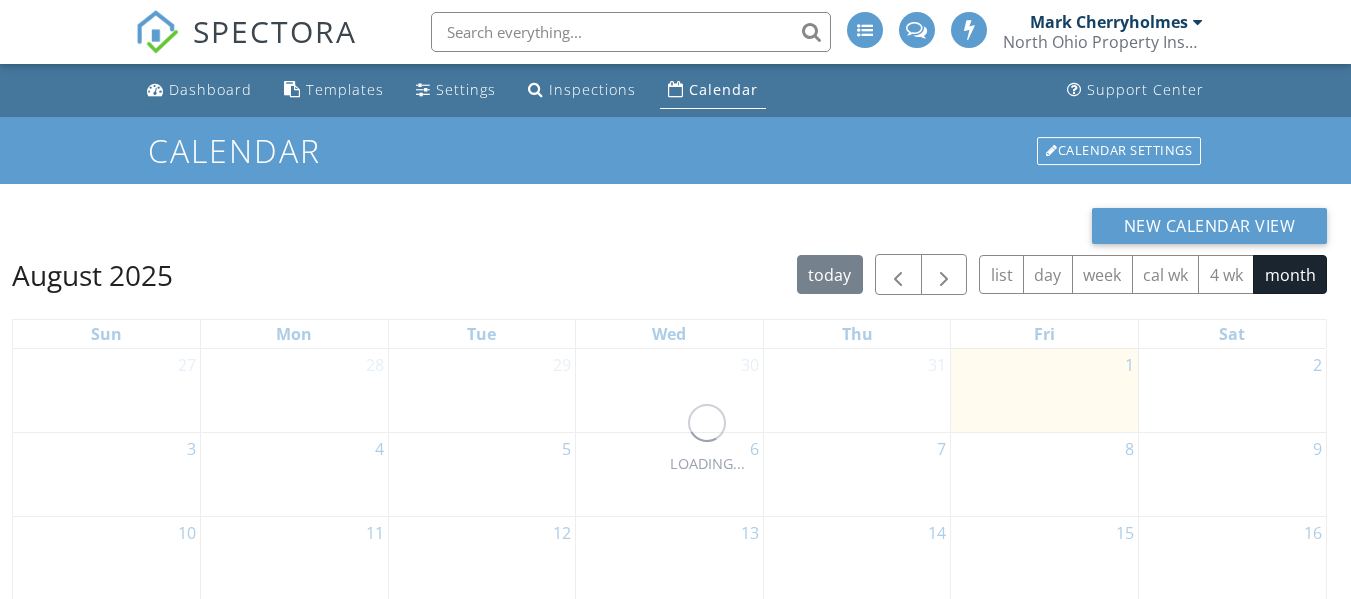scroll, scrollTop: 0, scrollLeft: 0, axis: both 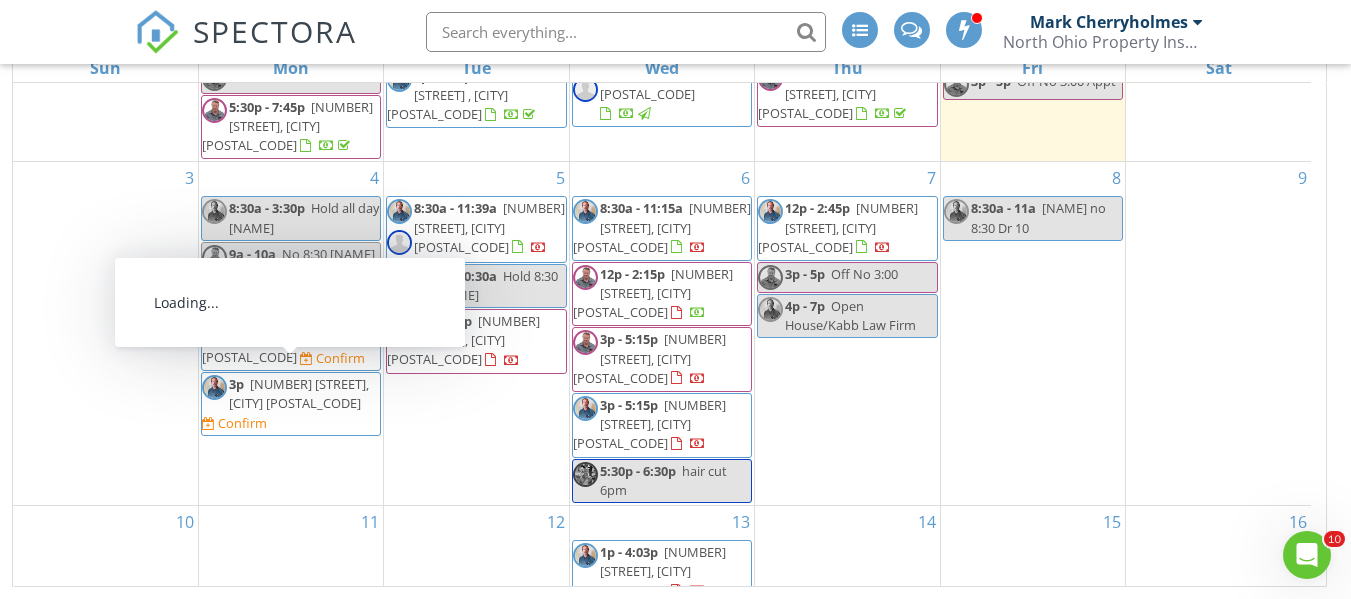 click on "5915 Bonna Ave, Cleveland 44103" at bounding box center [299, 393] 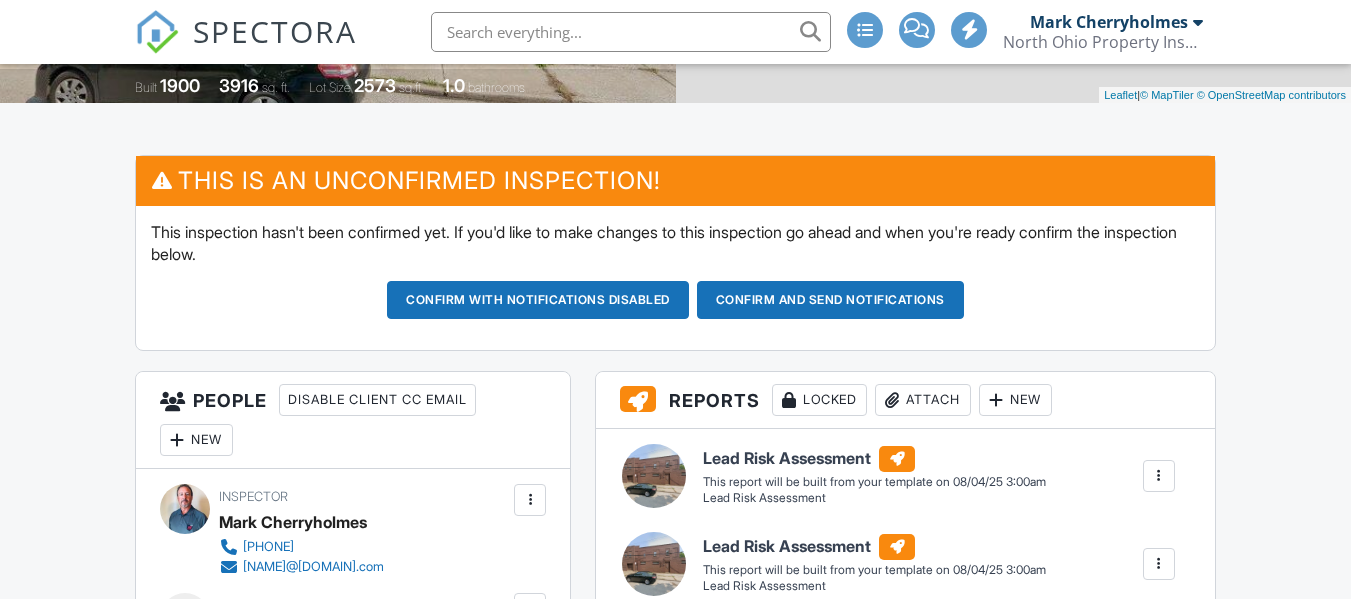 scroll, scrollTop: 500, scrollLeft: 0, axis: vertical 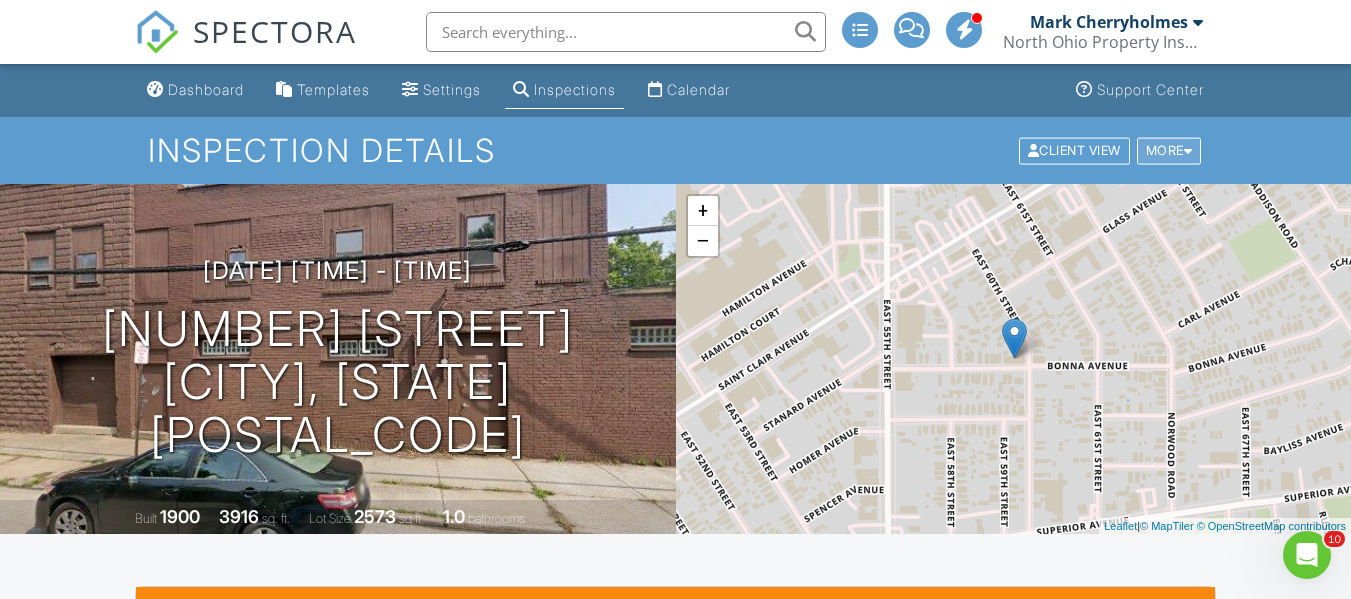 click at bounding box center [1188, 150] 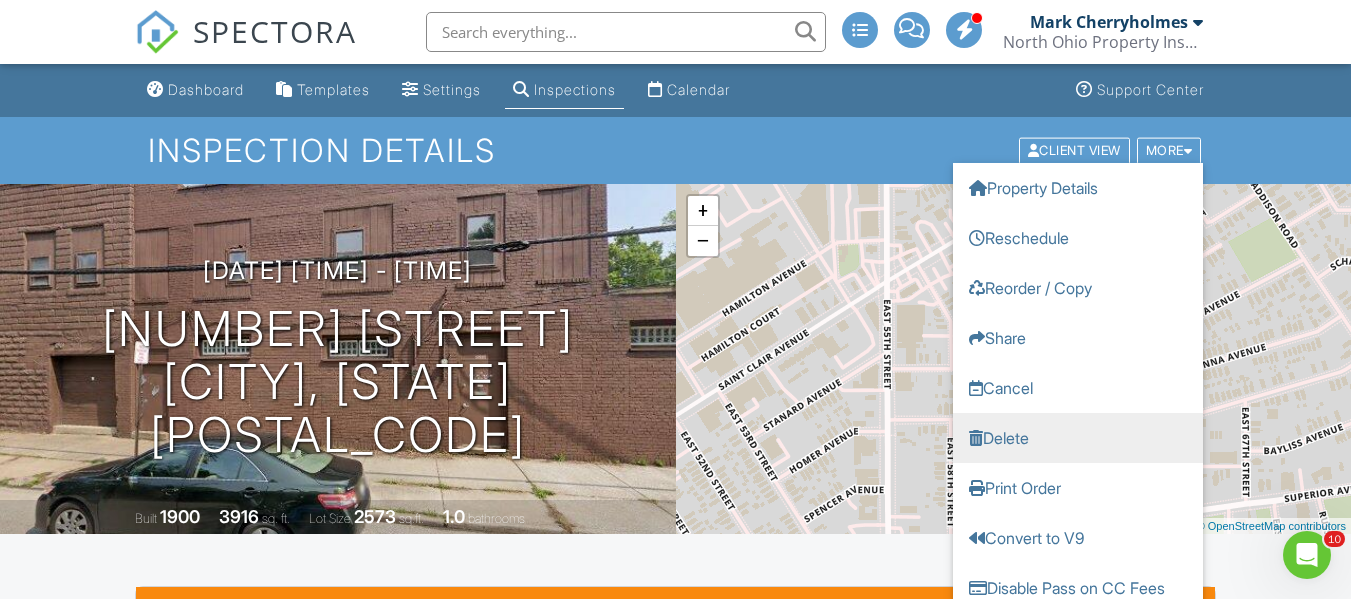click on "Delete" at bounding box center [1078, 437] 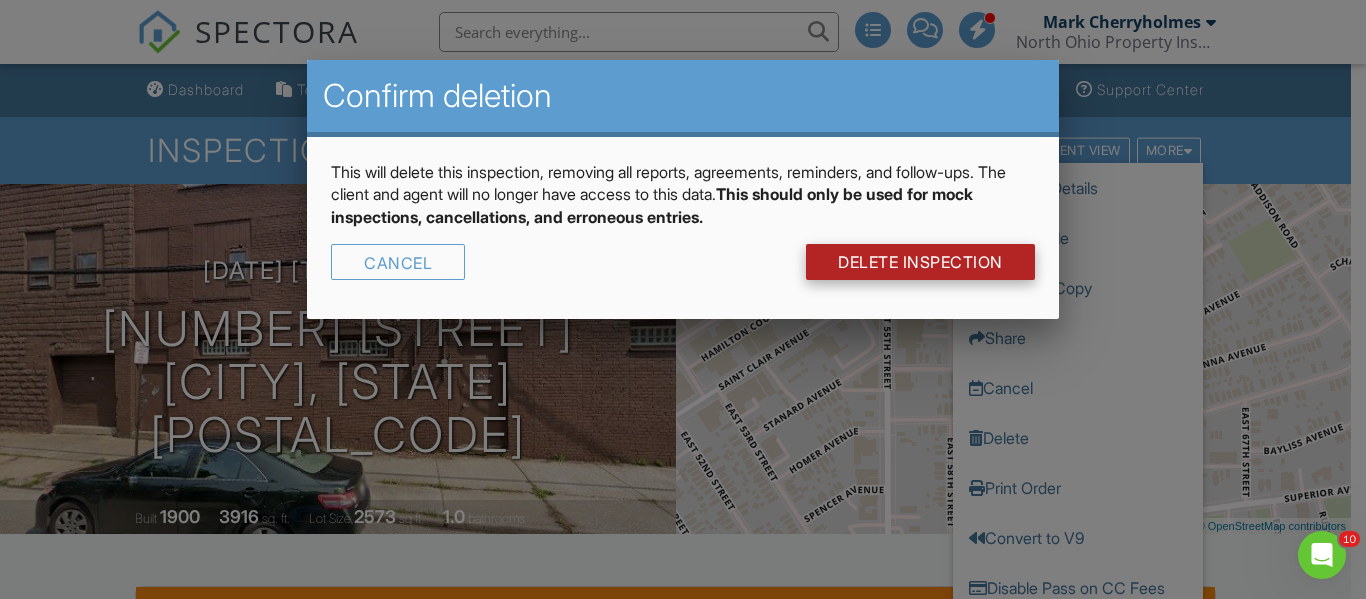 click on "DELETE Inspection" at bounding box center [920, 262] 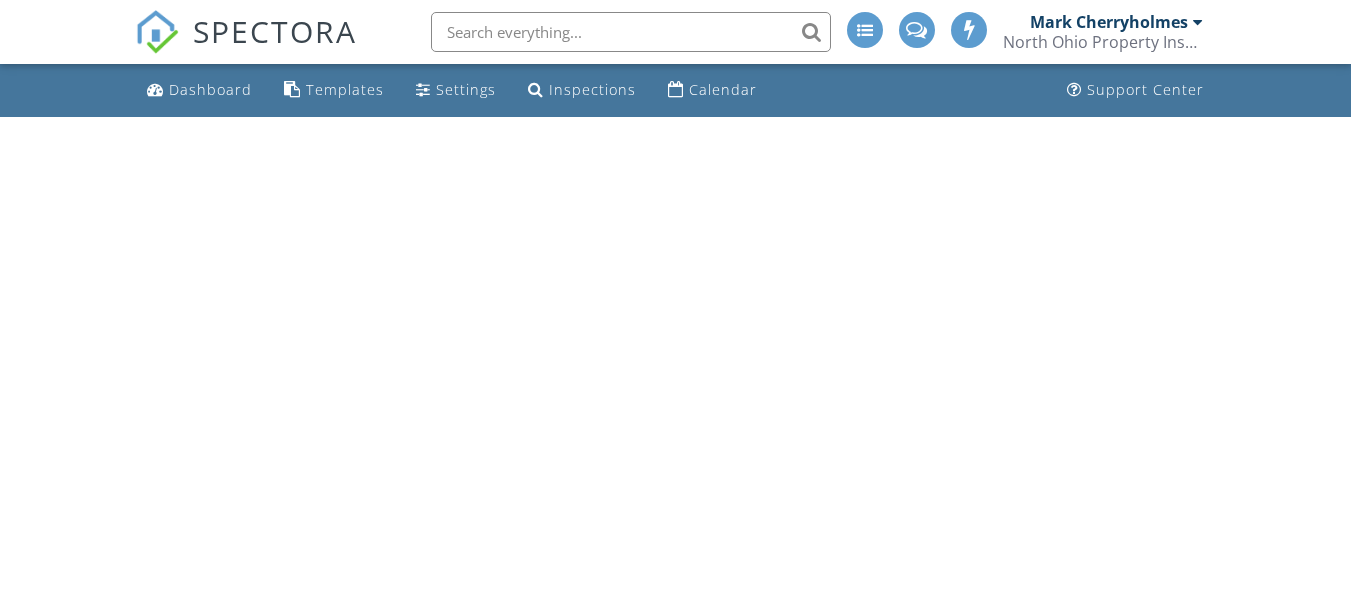 scroll, scrollTop: 0, scrollLeft: 0, axis: both 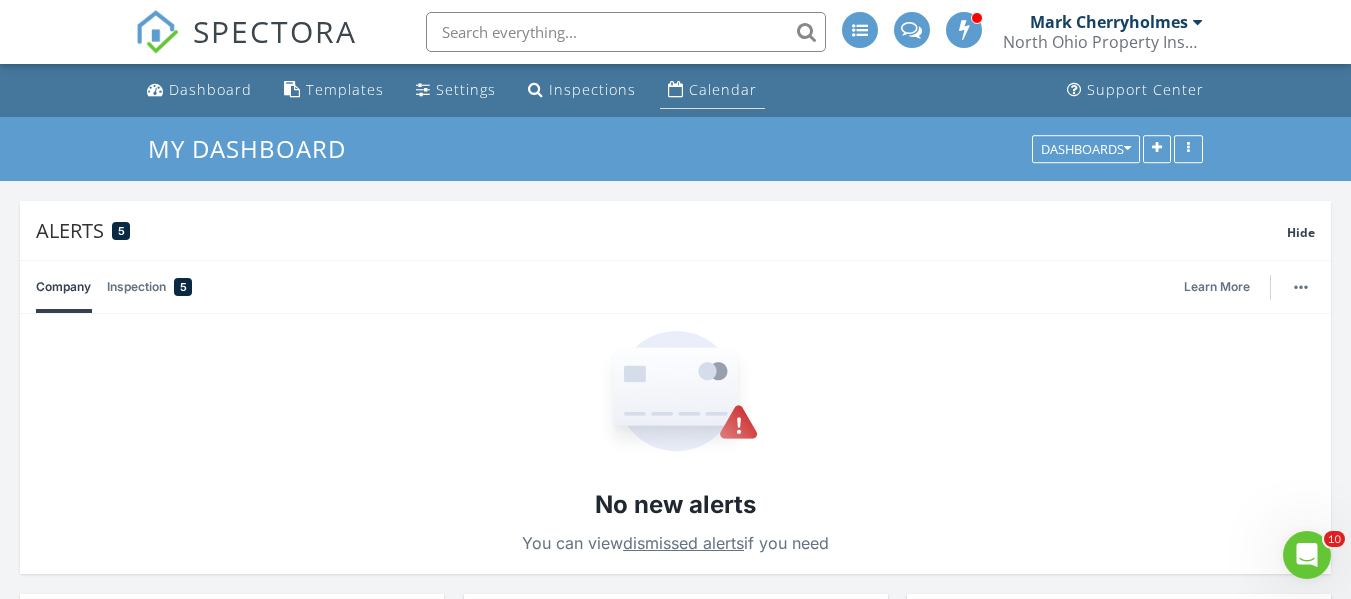 click on "Calendar" at bounding box center [723, 89] 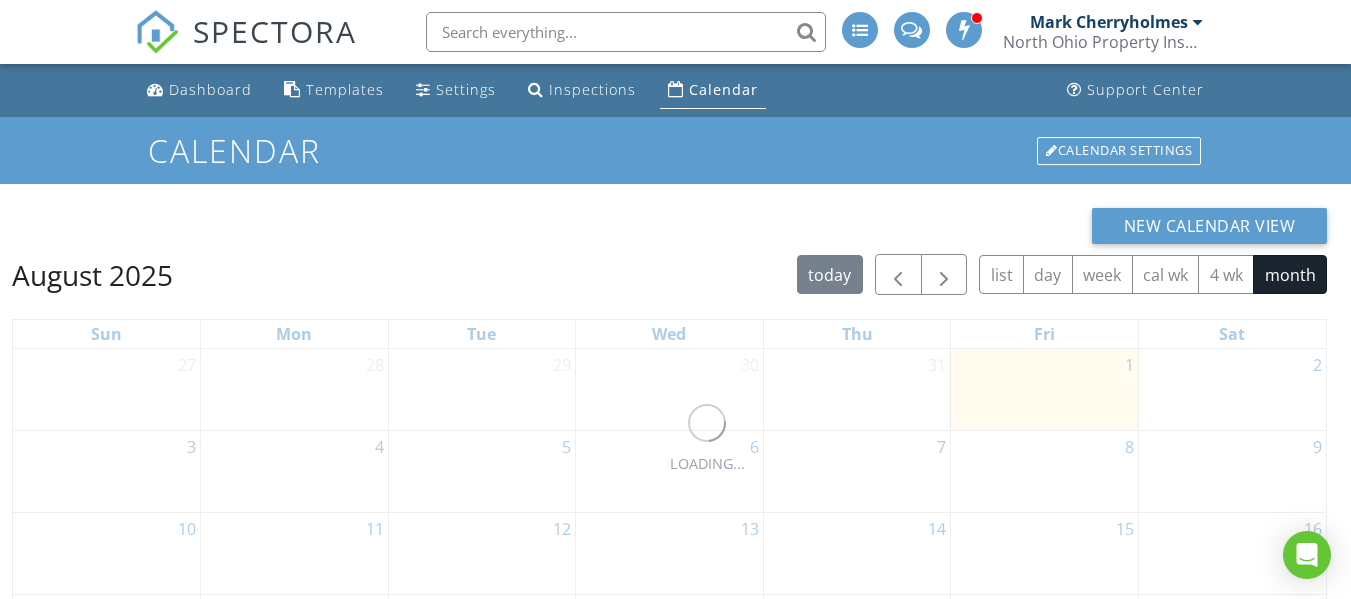 scroll, scrollTop: 0, scrollLeft: 0, axis: both 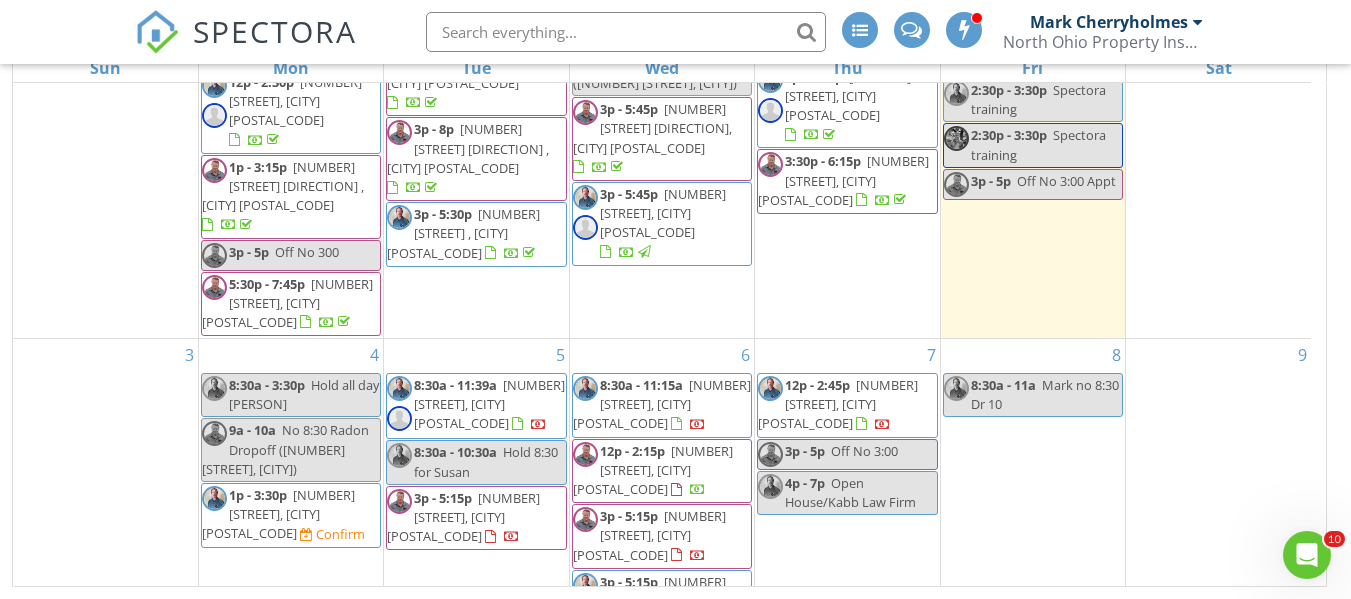 click on "Hold all day [PERSON]" at bounding box center (304, 394) 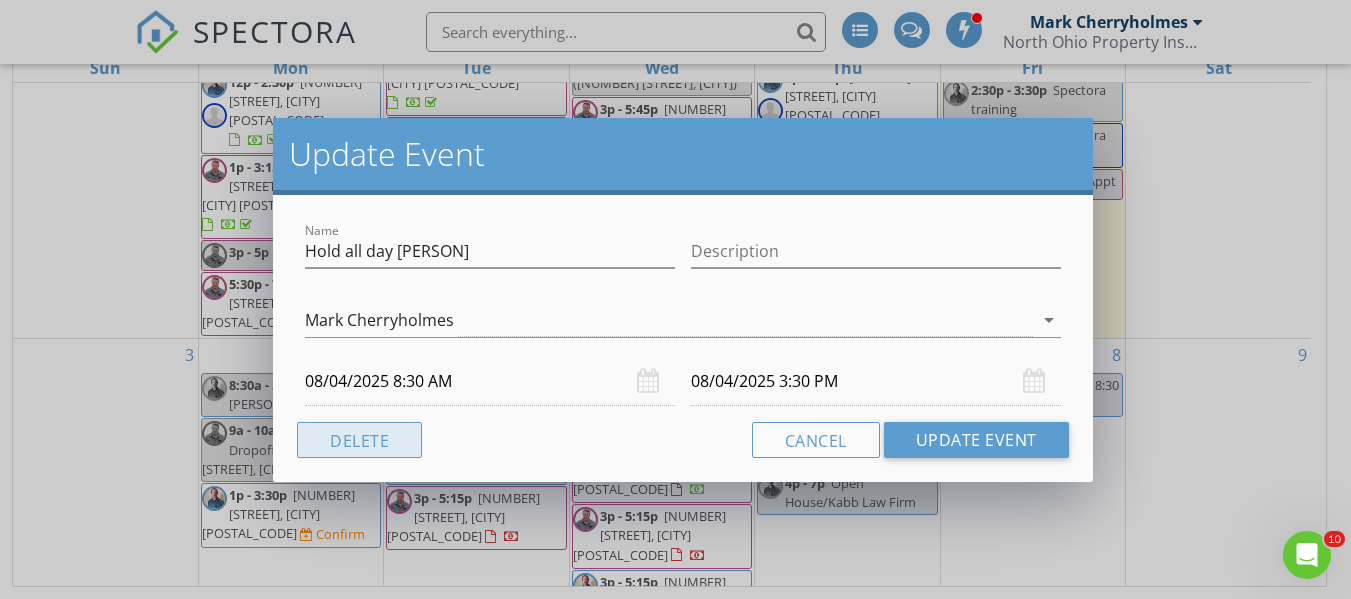 click on "Delete" at bounding box center [359, 440] 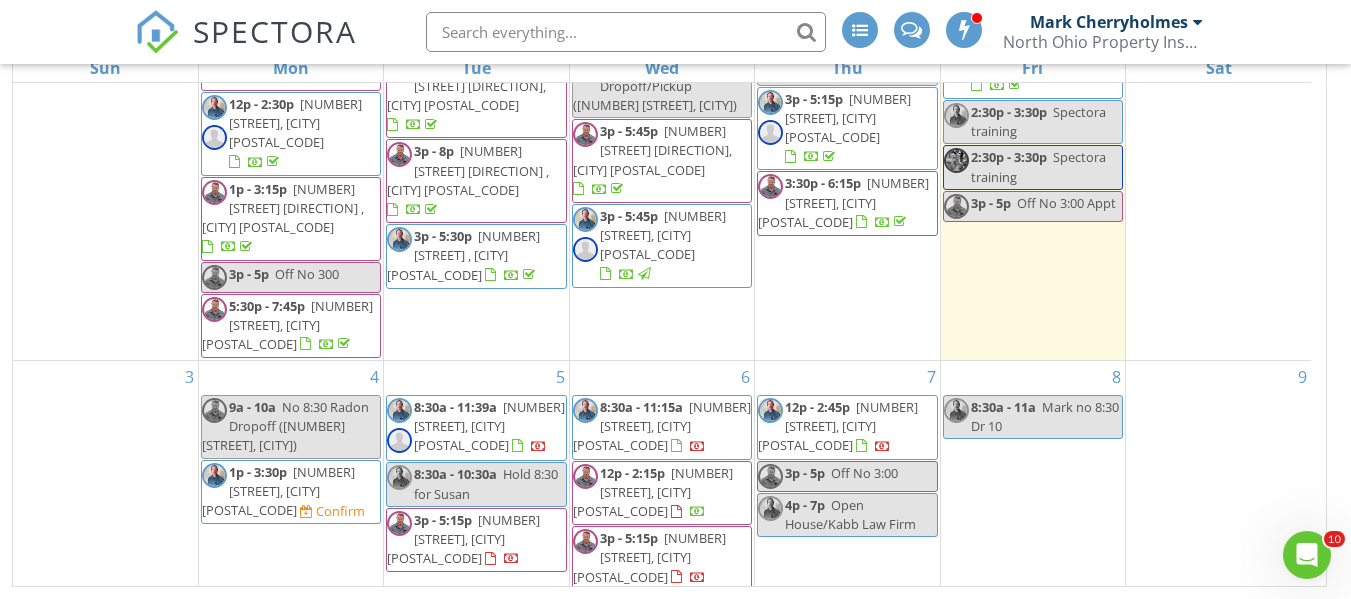 scroll, scrollTop: 300, scrollLeft: 0, axis: vertical 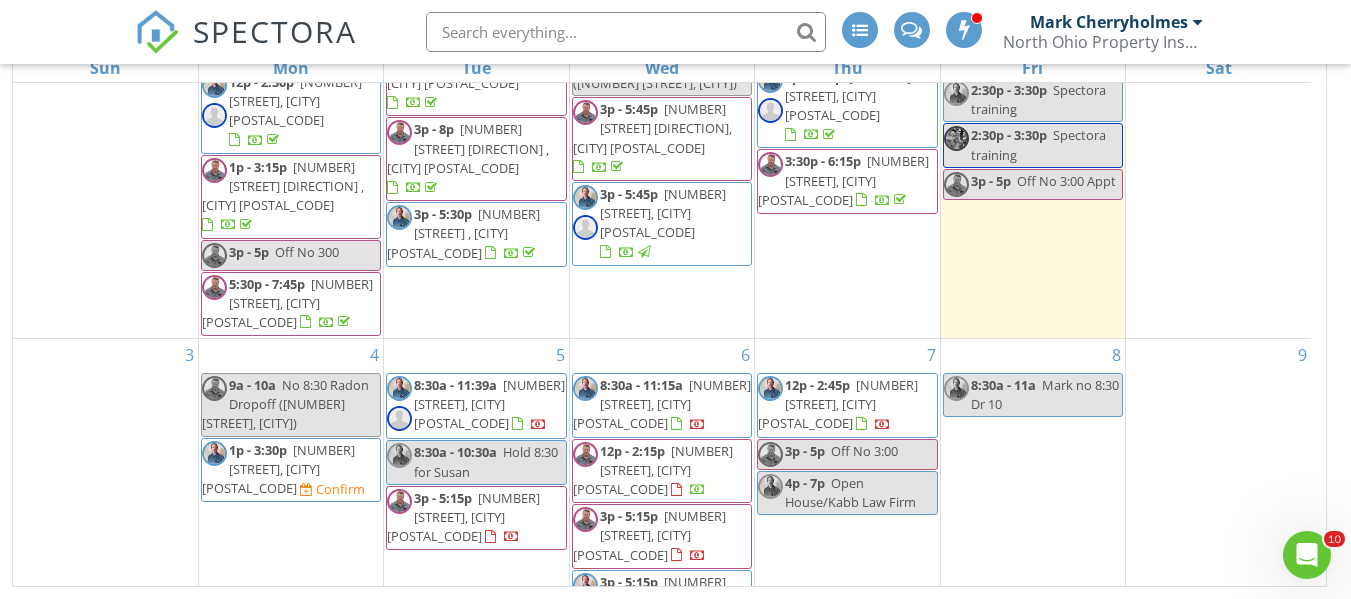 click on "4
9a - 10a
No 8:30 Radon Dropoff  ([NUMBER] [STREET], [CITY])
1p - 3:30p
[NUMBER] [STREET], [CITY] [POSTAL_CODE]
Confirm" at bounding box center (291, 510) 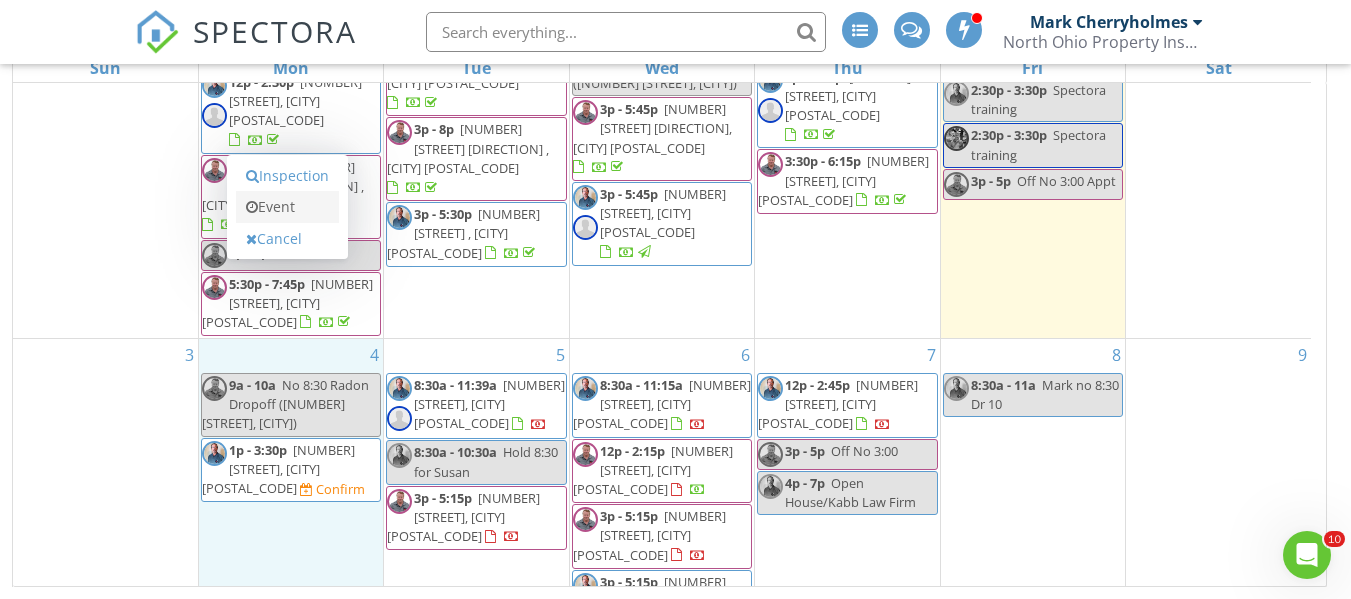 click on "Event" at bounding box center [287, 207] 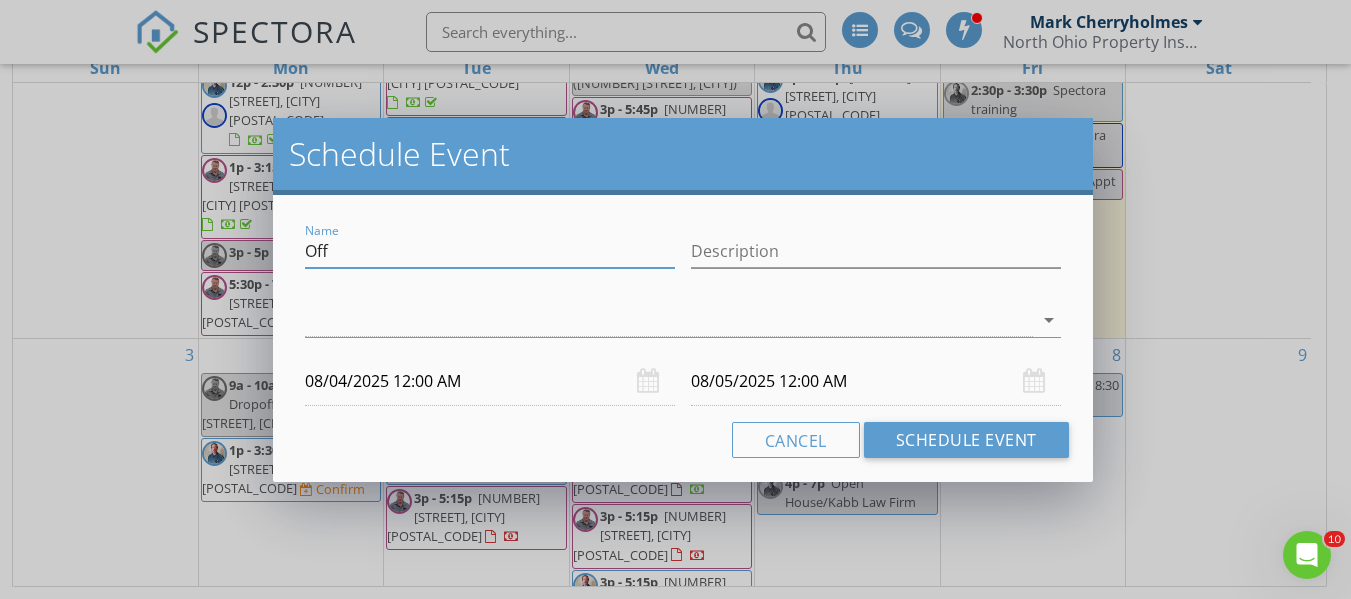 drag, startPoint x: 345, startPoint y: 244, endPoint x: 175, endPoint y: 245, distance: 170.00294 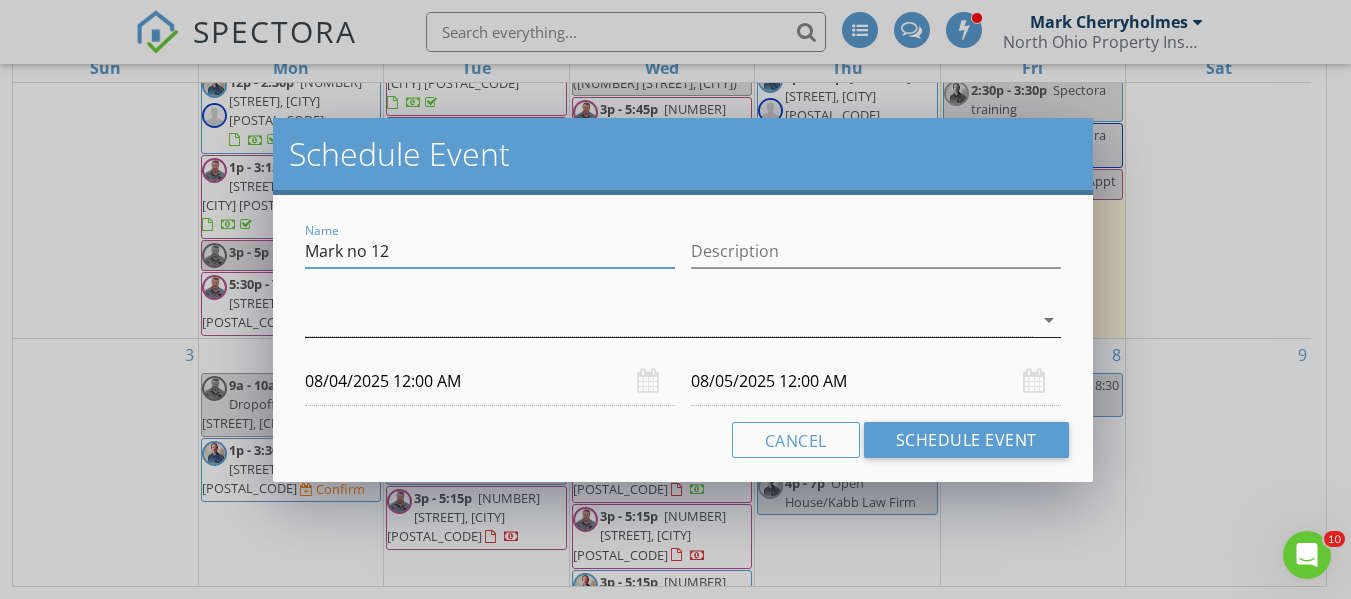 type on "Mark no 12" 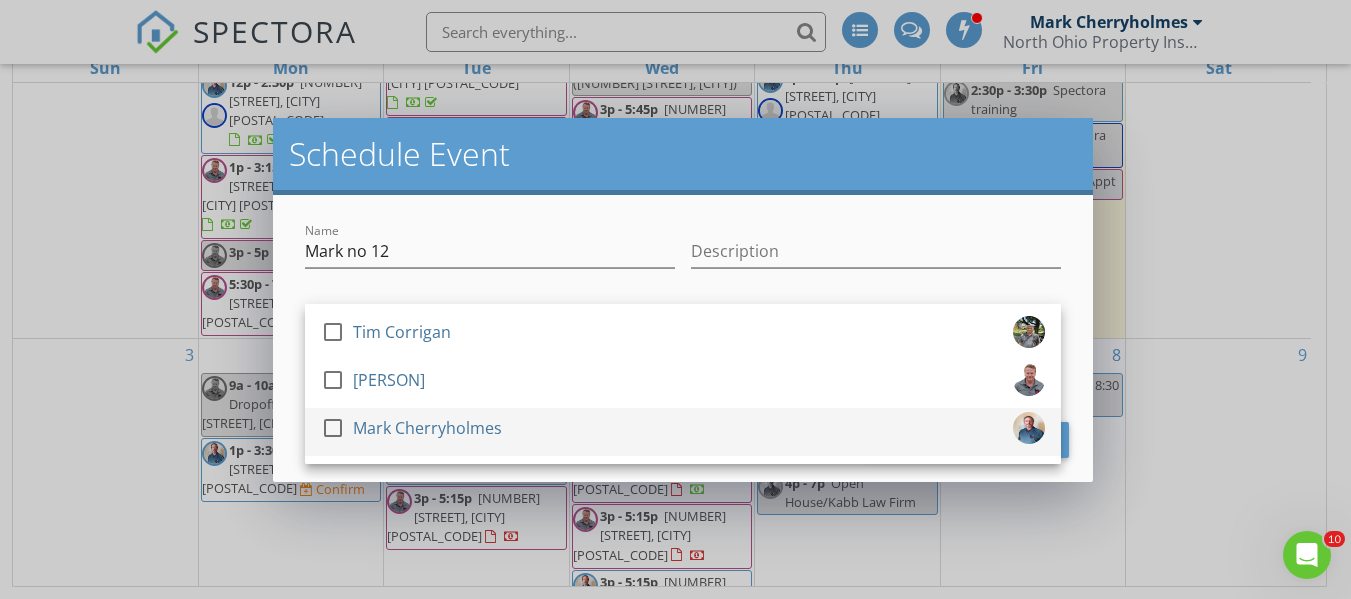 click at bounding box center (333, 428) 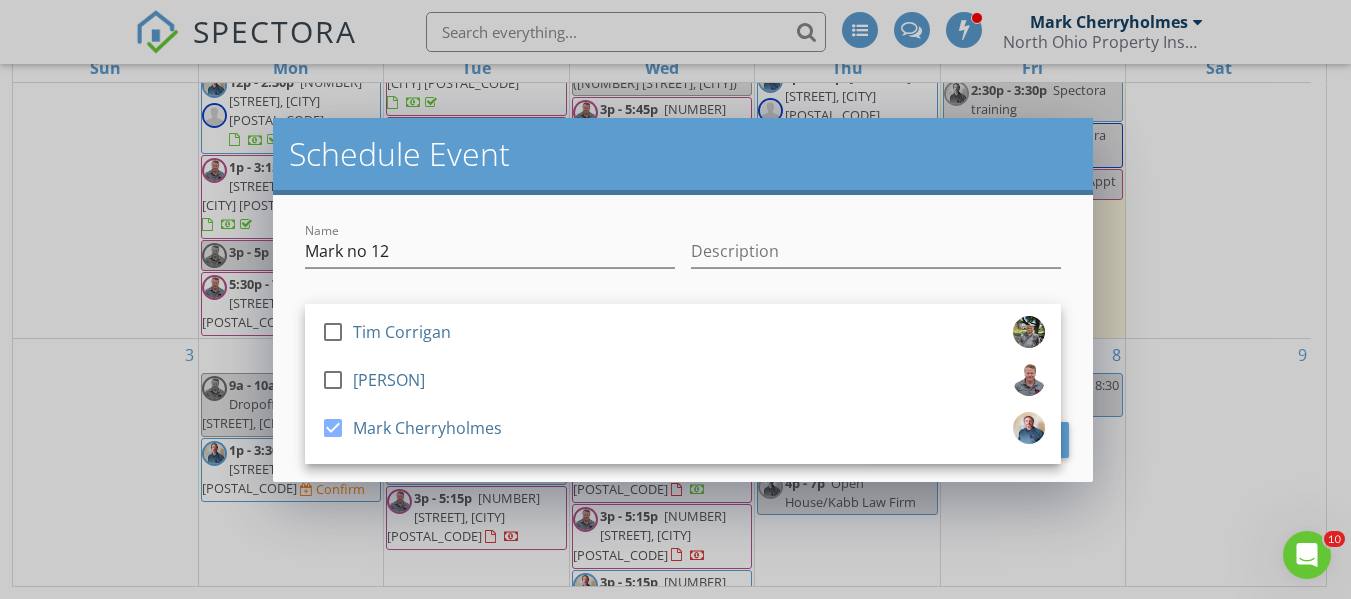 click on "Name Mark no 12   Description     check_box_outline_blank   Tim Corrigan   check_box_outline_blank   John Mazzocco   check_box   Mark Cherryholmes   Mark Cherryholmes arrow_drop_down   08/04/2025 12:00 AM   08/05/2025 12:00 AM         Cancel   Schedule Event" at bounding box center [683, 338] 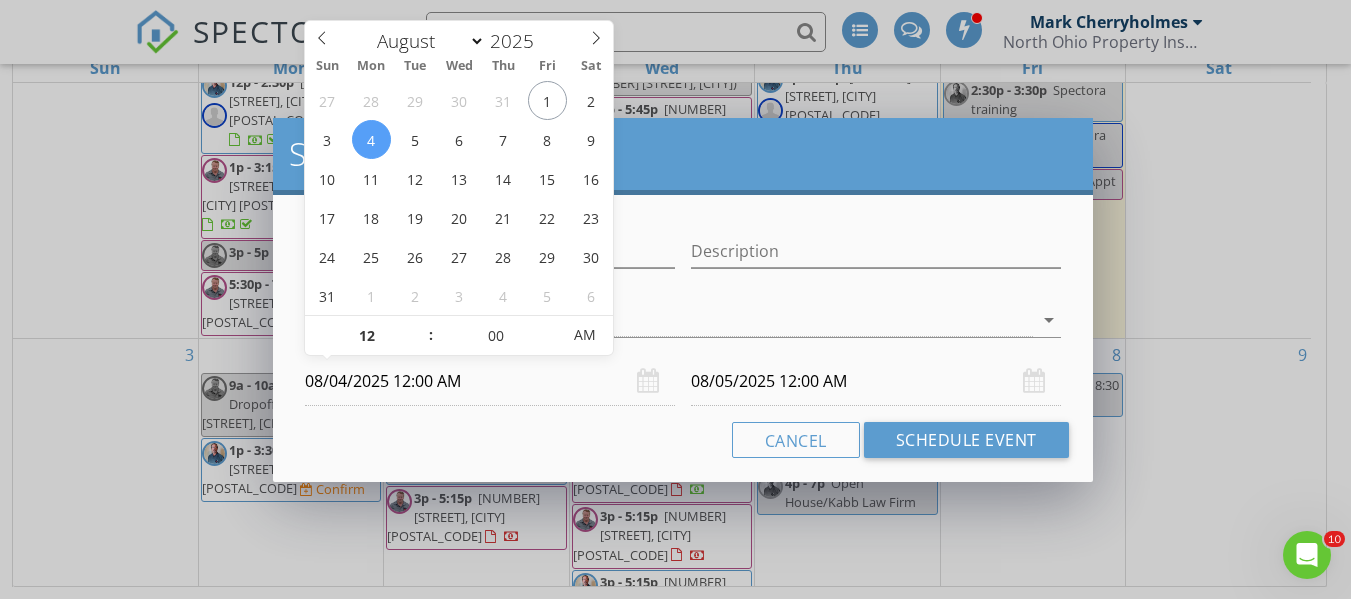 click on "08/04/2025 12:00 AM" at bounding box center (490, 381) 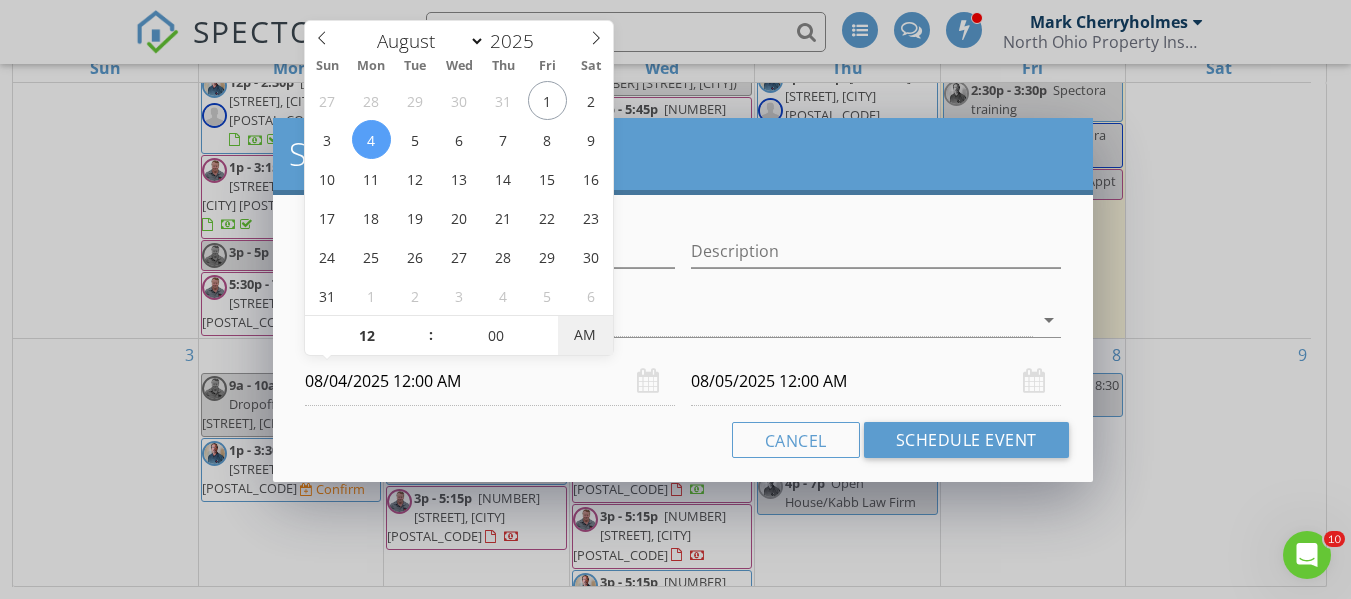 type on "08/04/2025 12:00 PM" 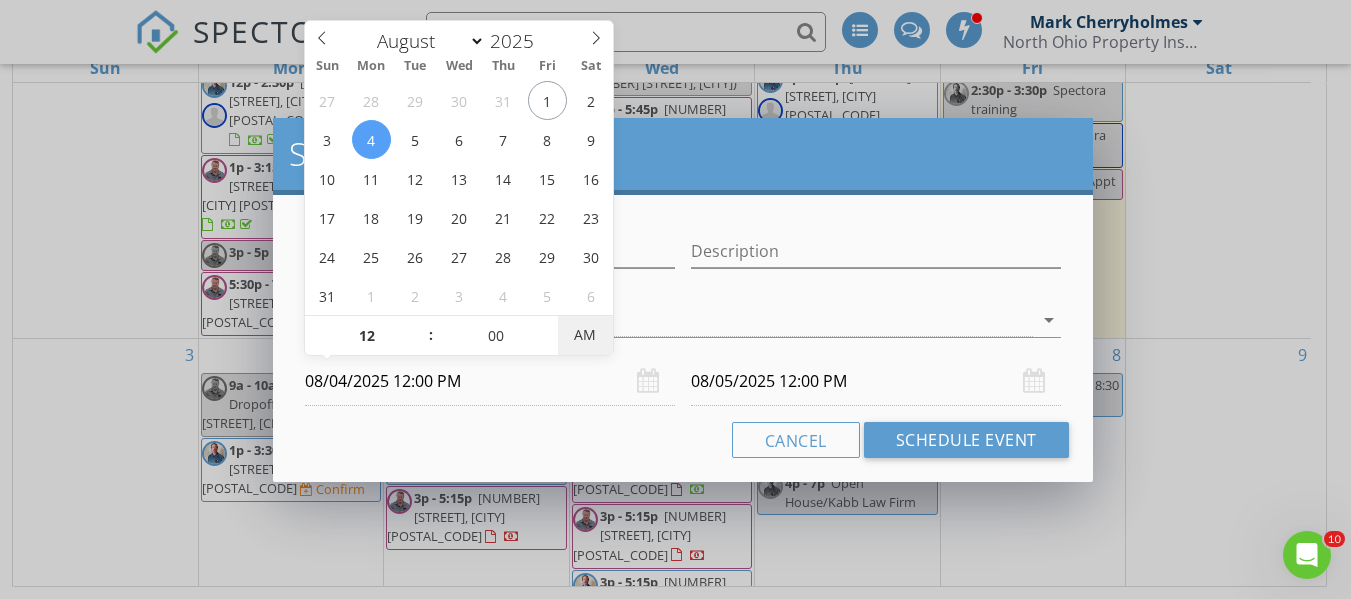 click on "AM" at bounding box center (585, 335) 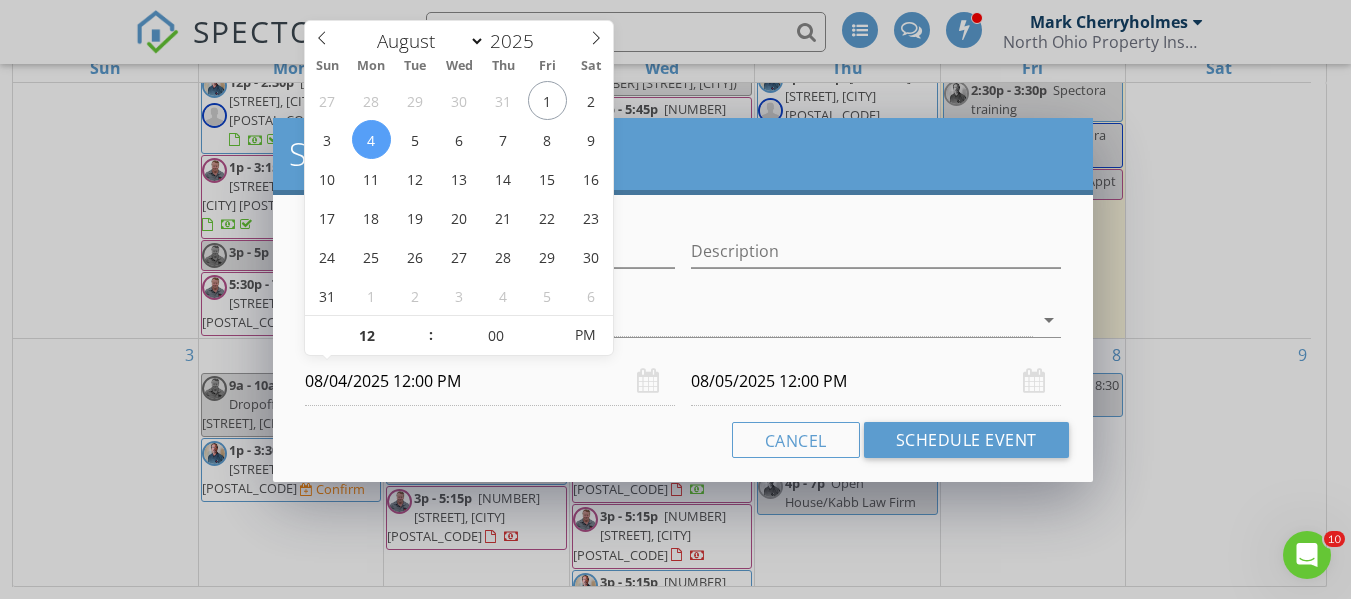 click on "08/05/2025 12:00 PM" at bounding box center (876, 381) 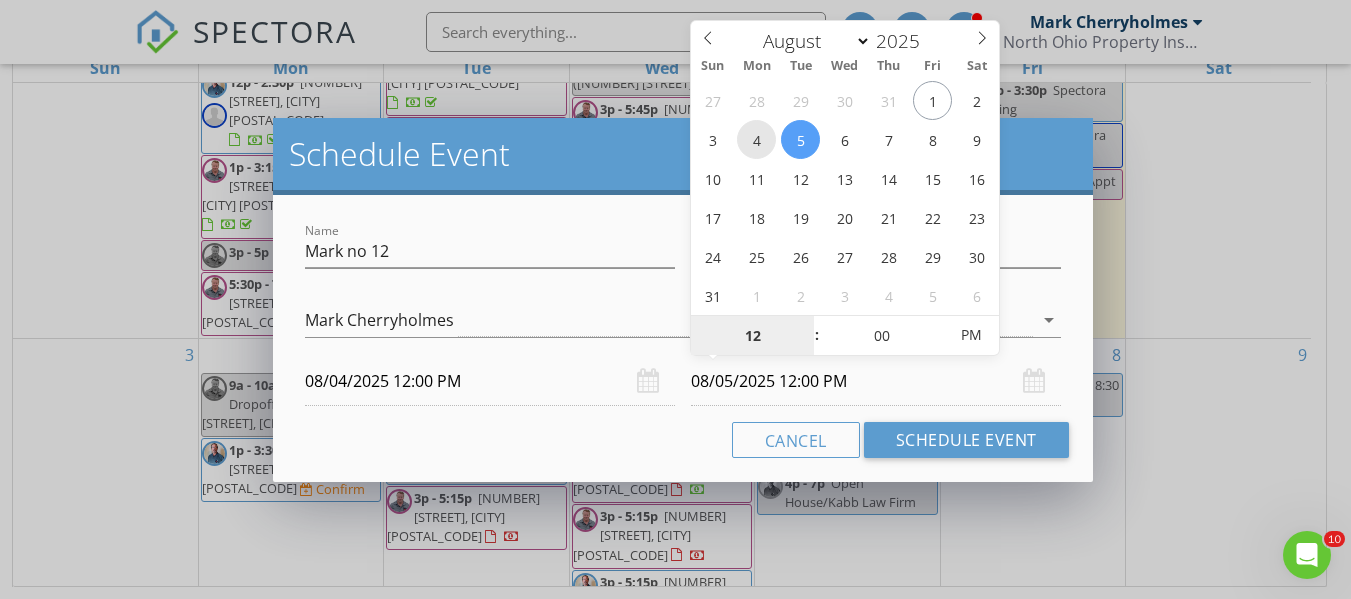 type on "08/04/2025 12:00 PM" 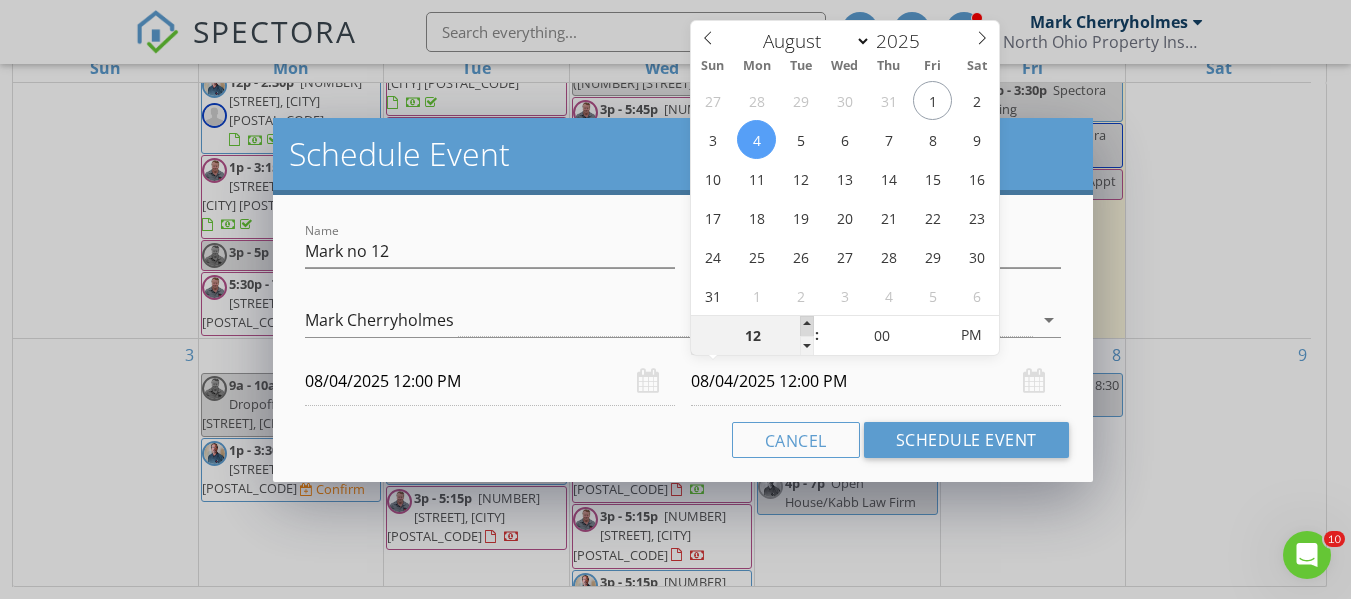 type on "01" 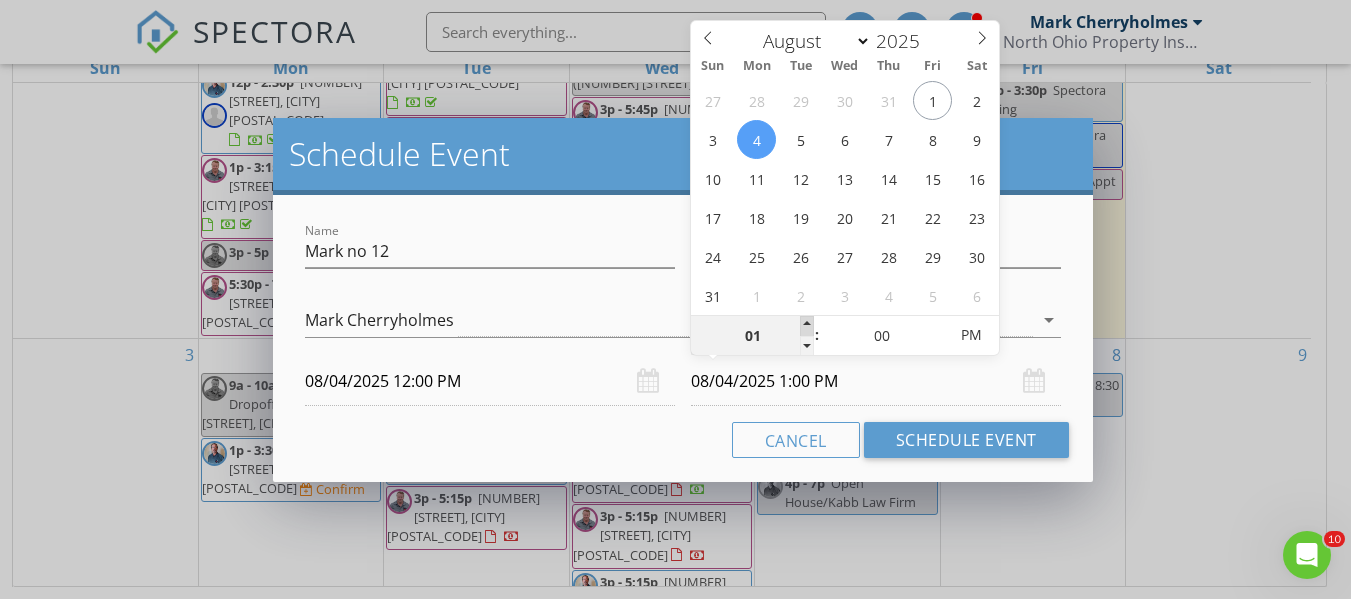 click at bounding box center (807, 326) 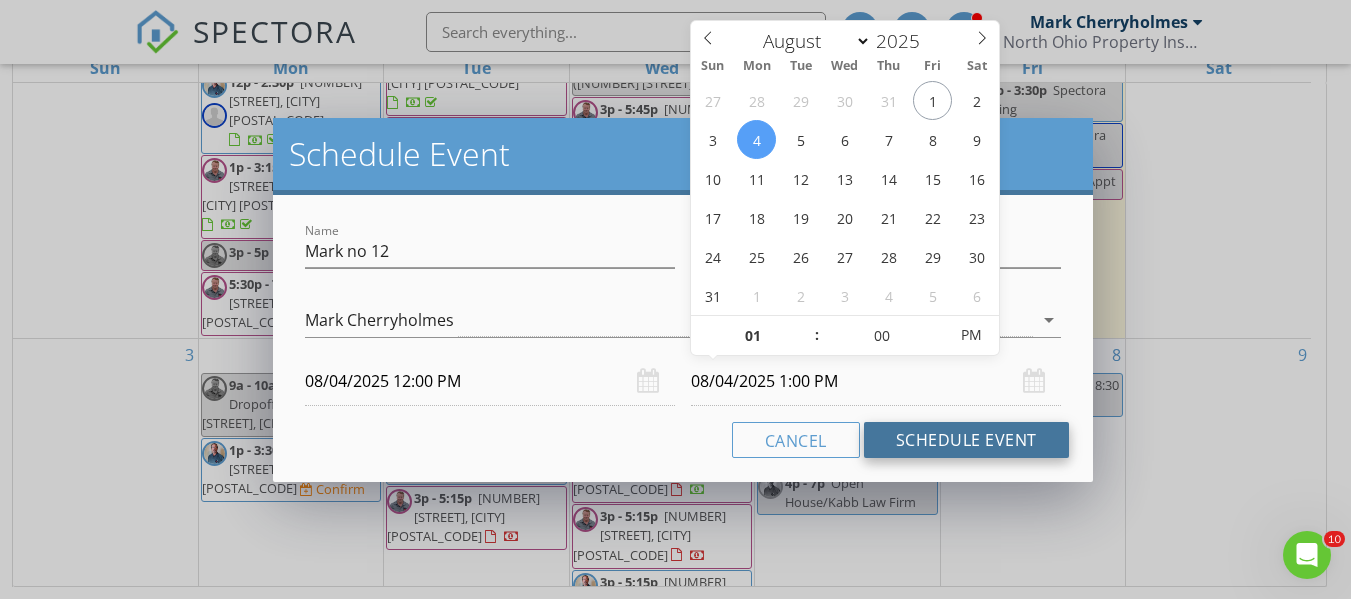 click on "Schedule Event" at bounding box center (966, 440) 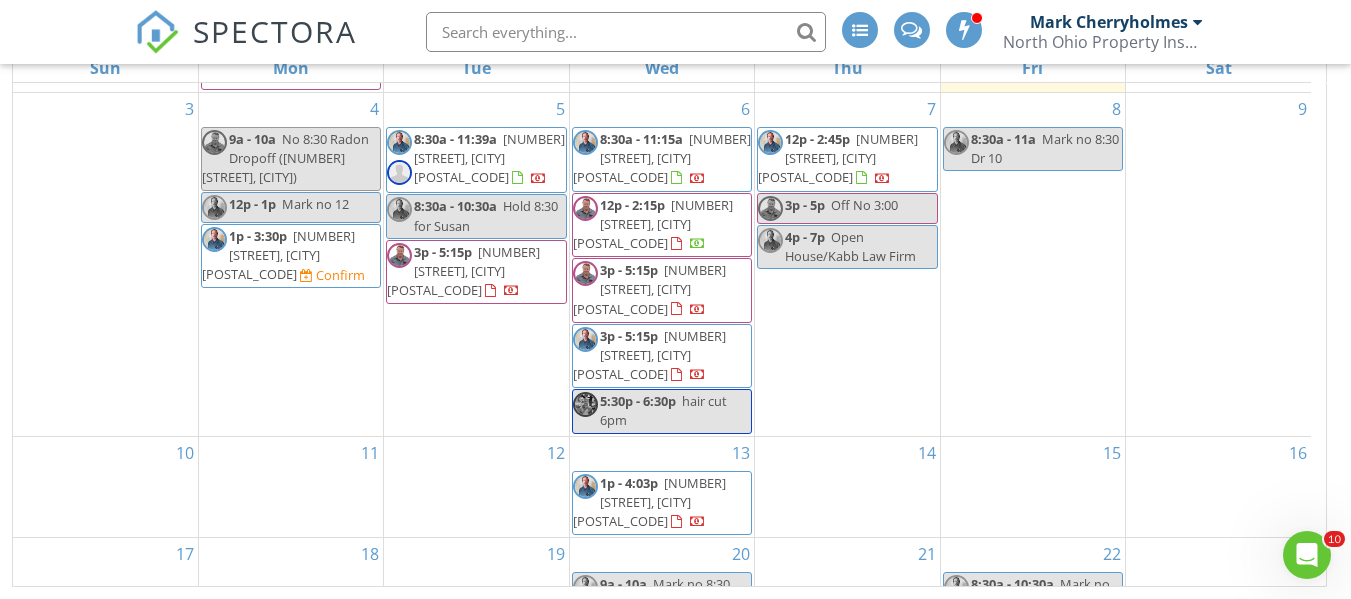 scroll, scrollTop: 500, scrollLeft: 0, axis: vertical 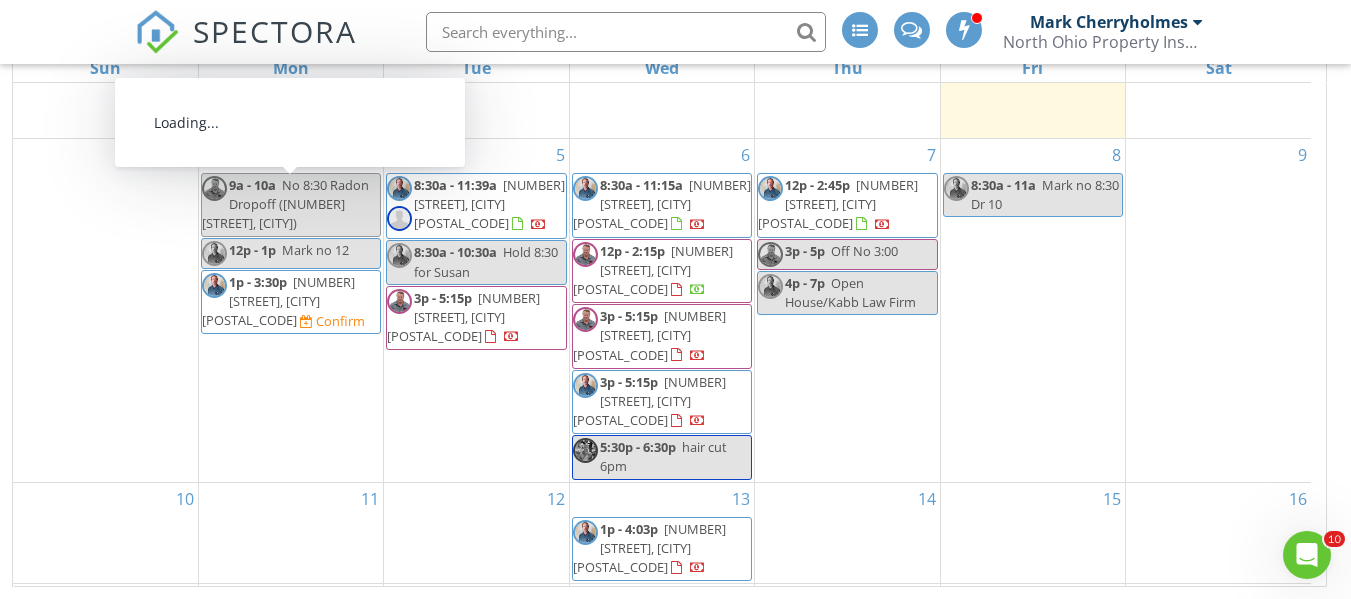 click on "3186 W 98th St, Cleveland 44102" at bounding box center (278, 301) 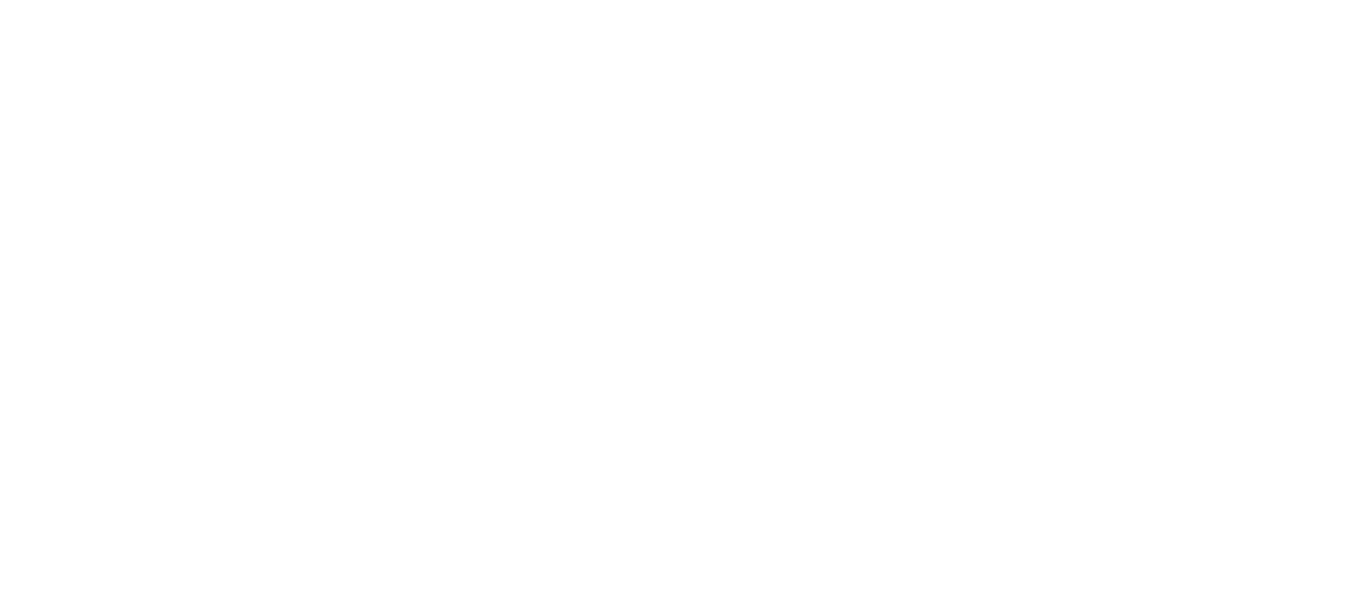 scroll, scrollTop: 0, scrollLeft: 0, axis: both 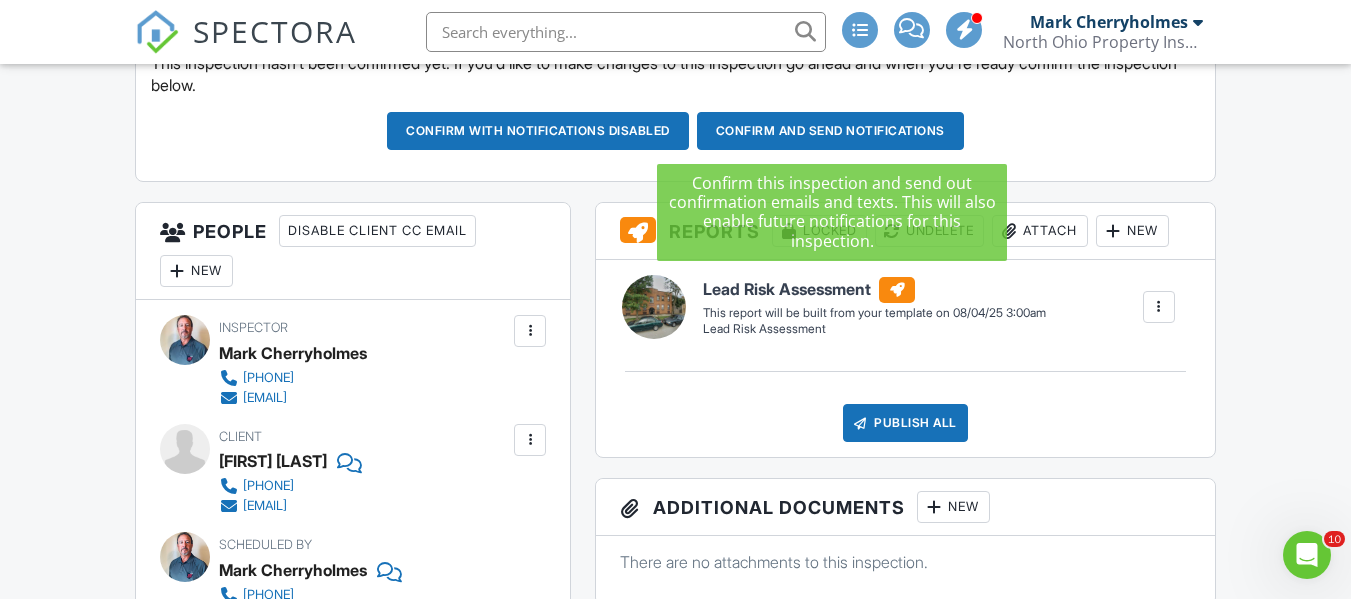 click on "Confirm and send notifications" at bounding box center [538, 131] 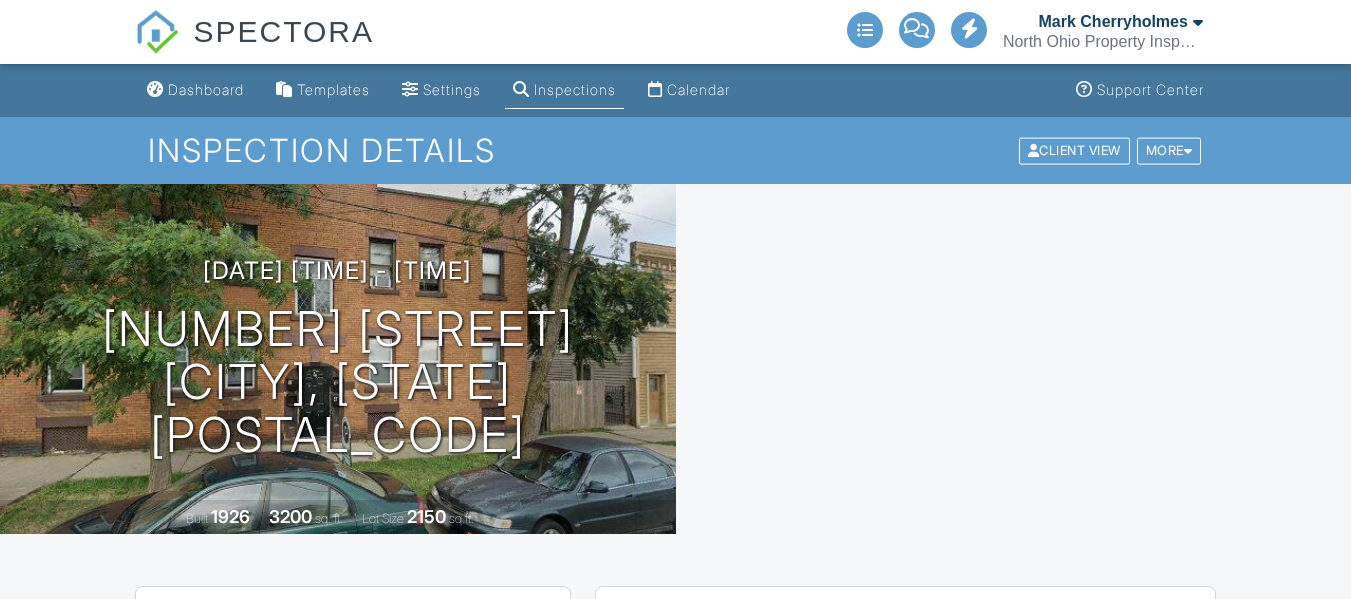 scroll, scrollTop: 0, scrollLeft: 0, axis: both 